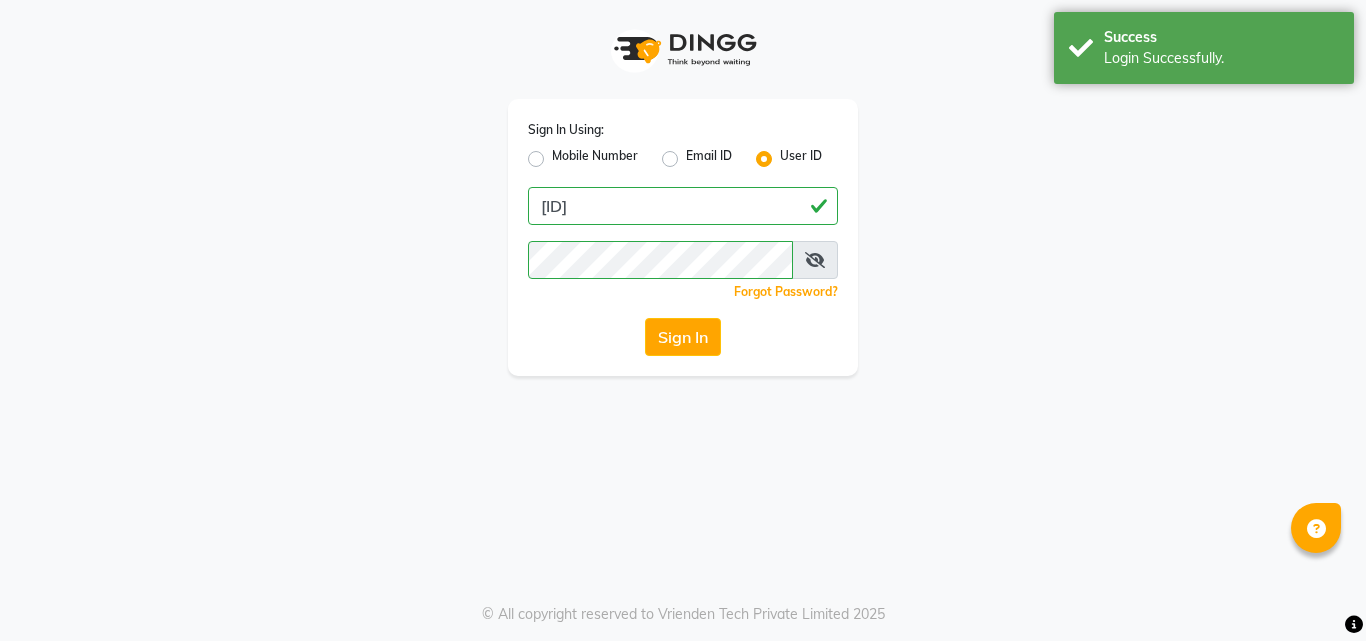 scroll, scrollTop: 0, scrollLeft: 0, axis: both 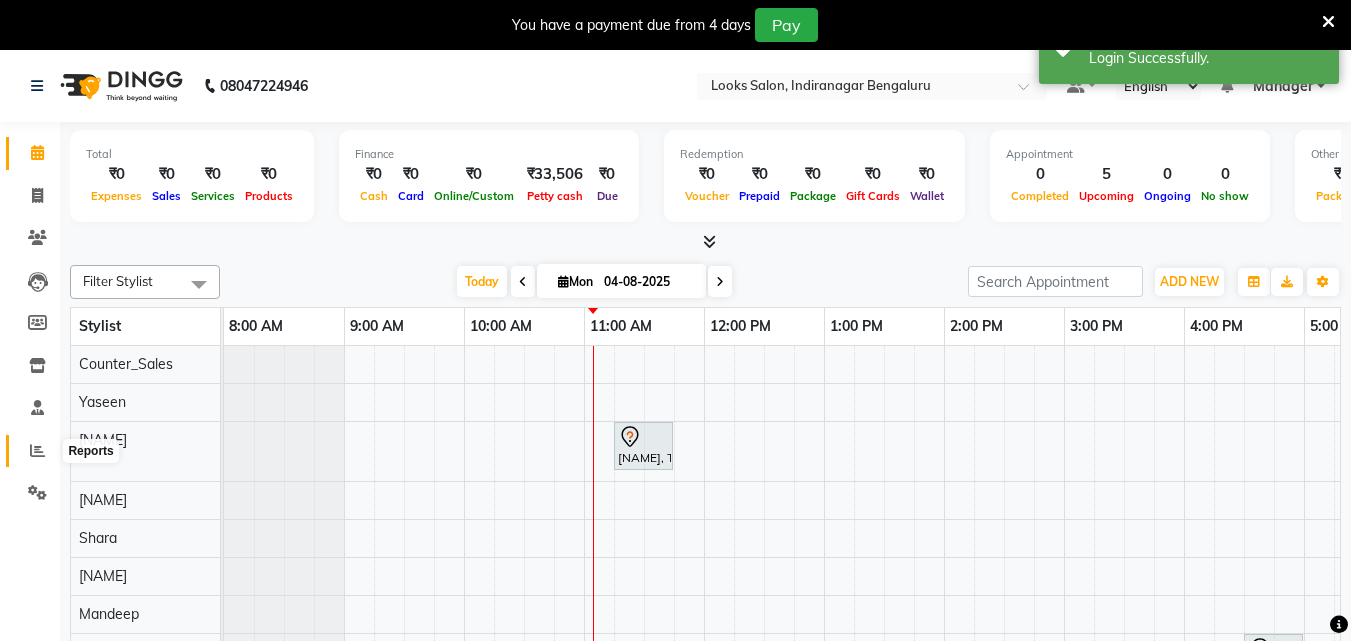 click 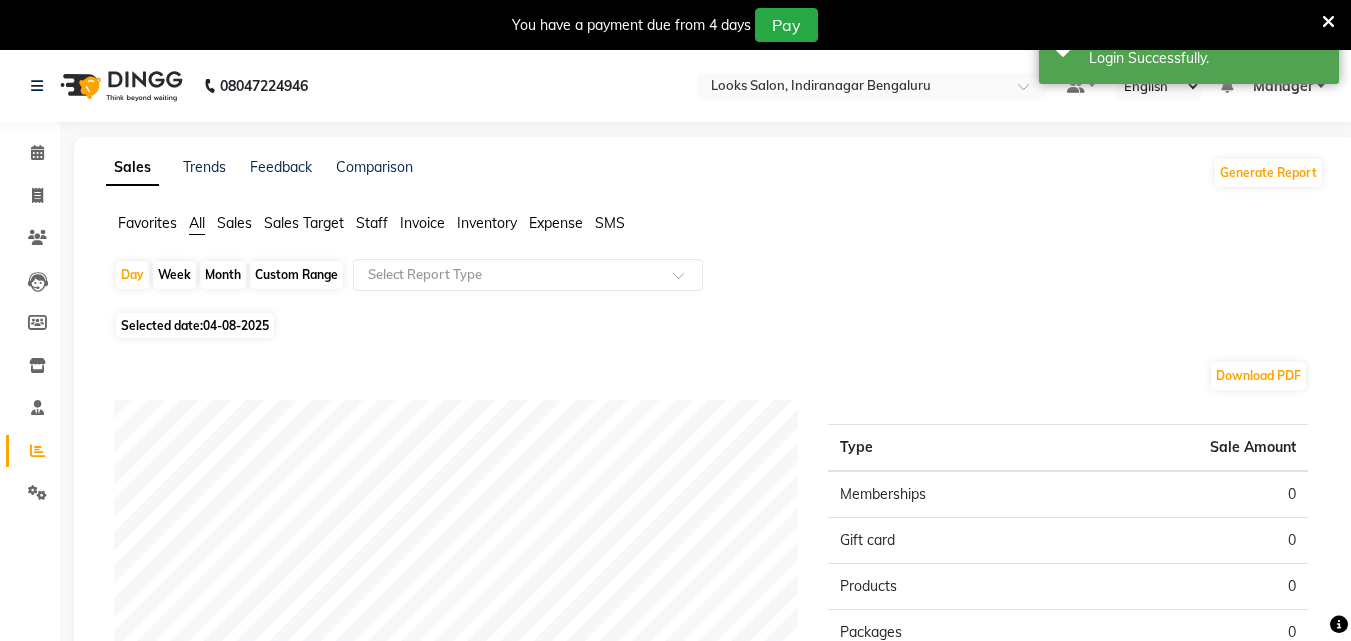 click on "Custom Range" 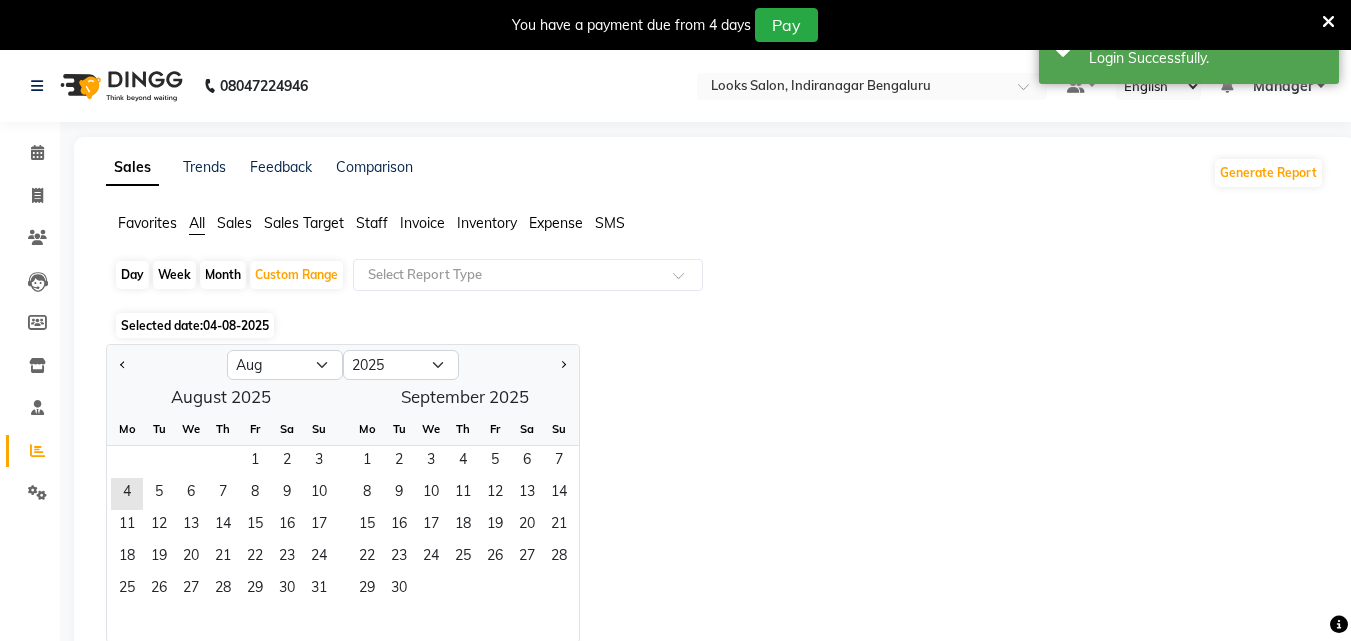 click on "Jan Feb Mar Apr May Jun Jul Aug Sep Oct Nov Dec 2015 2016 2017 2018 2019 2020 2021 2022 2023 2024 2025 2026 2027 2028 2029 2030 2031 2032 2033 2034 2035  August 2025  Mo Tu We Th Fr Sa Su  1   2   3   4   5   6   7   8   9   10   11   12   13   14   15   16   17   18   19   20   21   22   23   24   25   26   27   28   29   30   31   September 2025  Mo Tu We Th Fr Sa Su  1   2   3   4   5   6   7   8   9   10   11   12   13   14   15   16   17   18   19   20   21   22   23   24   25   26   27   28   29   30" 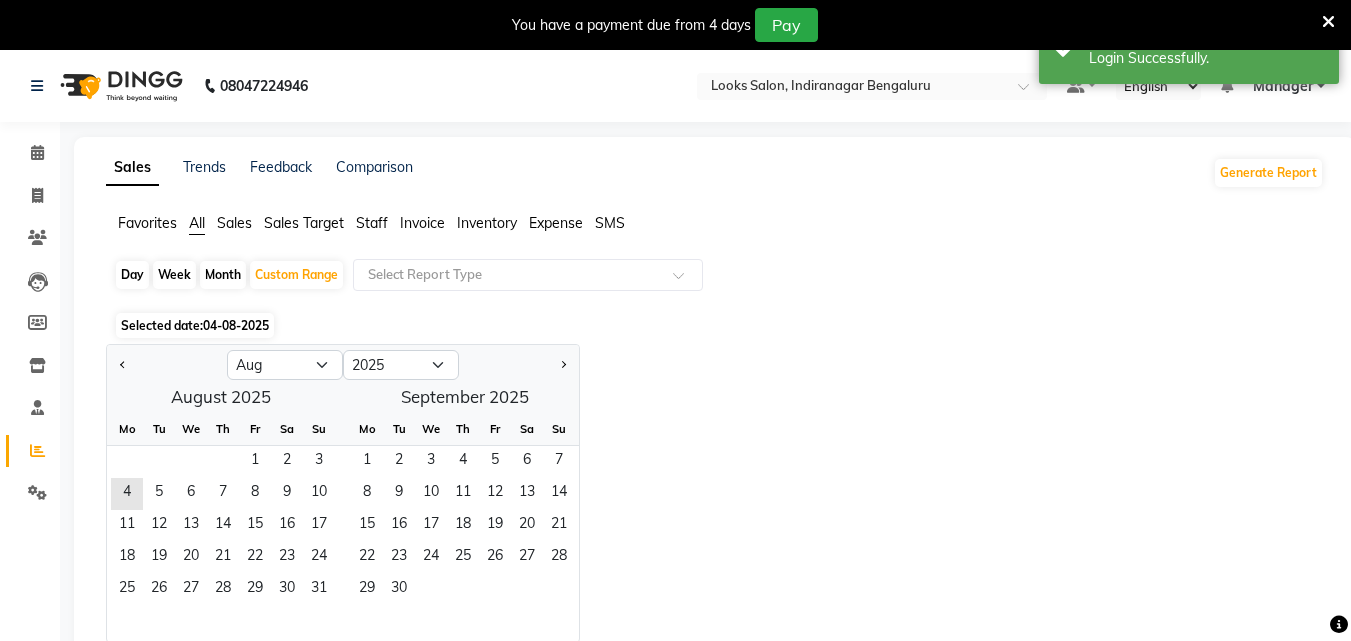 click on "Day   Week   Month   Custom Range  Select Report Type" 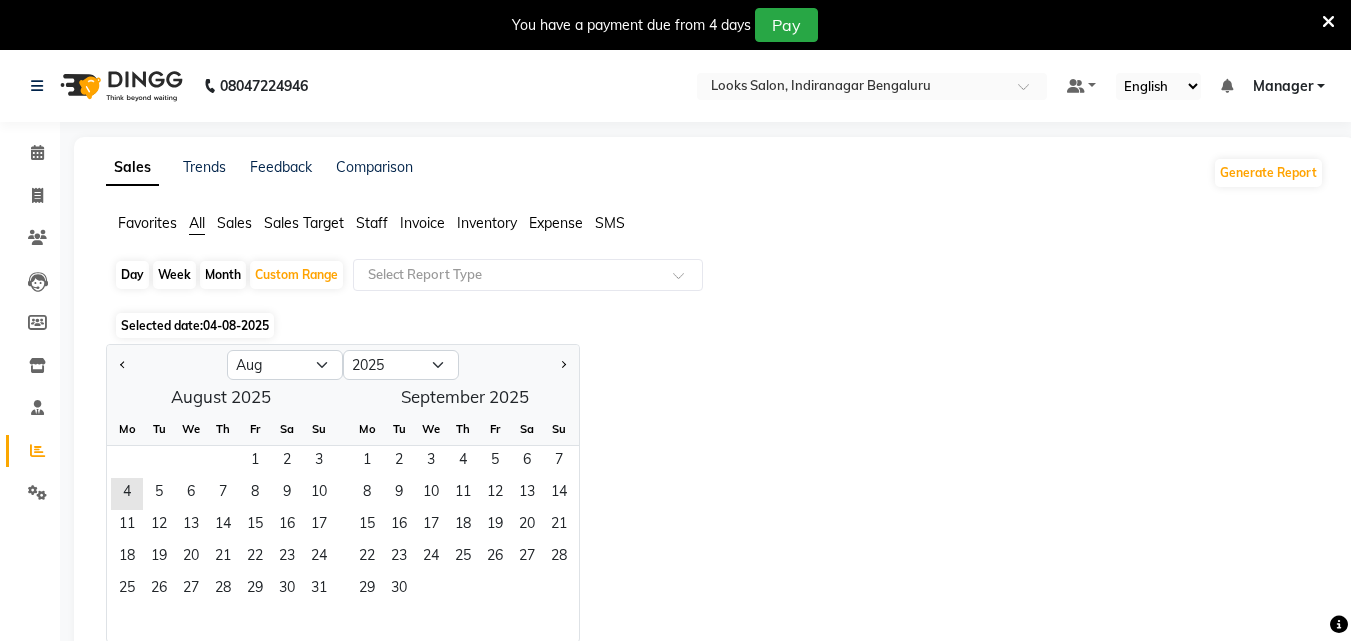 click on "04-08-2025" 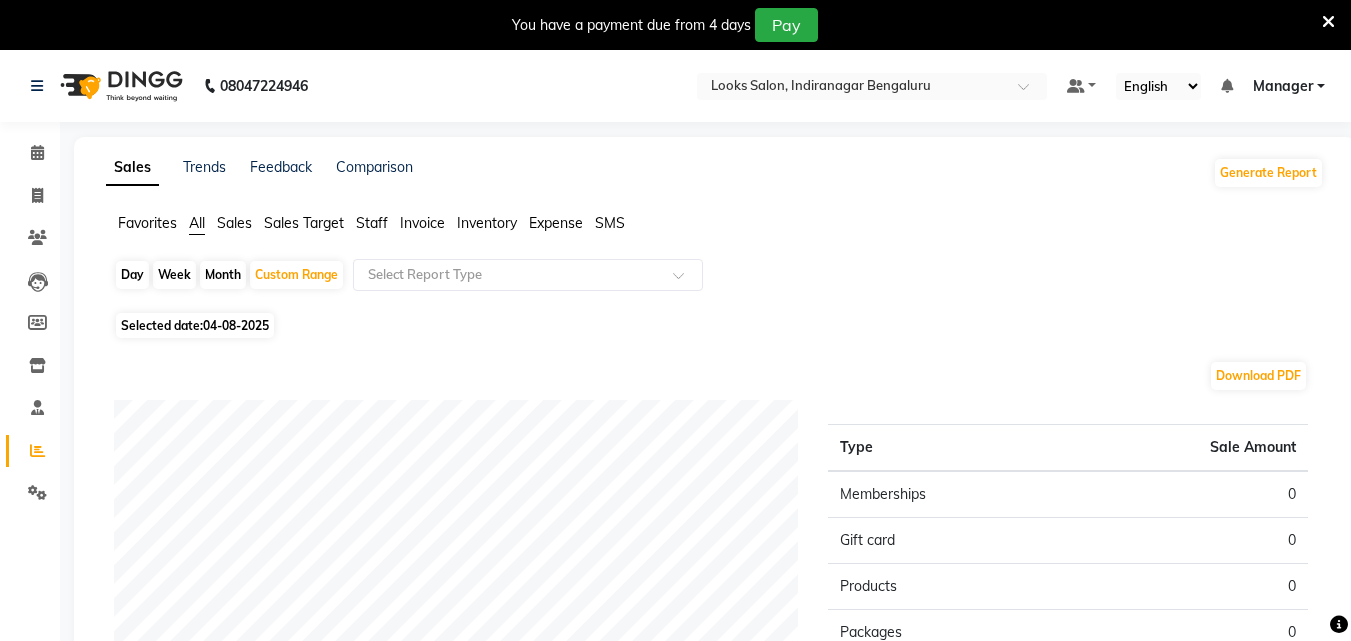 click on "04-08-2025" 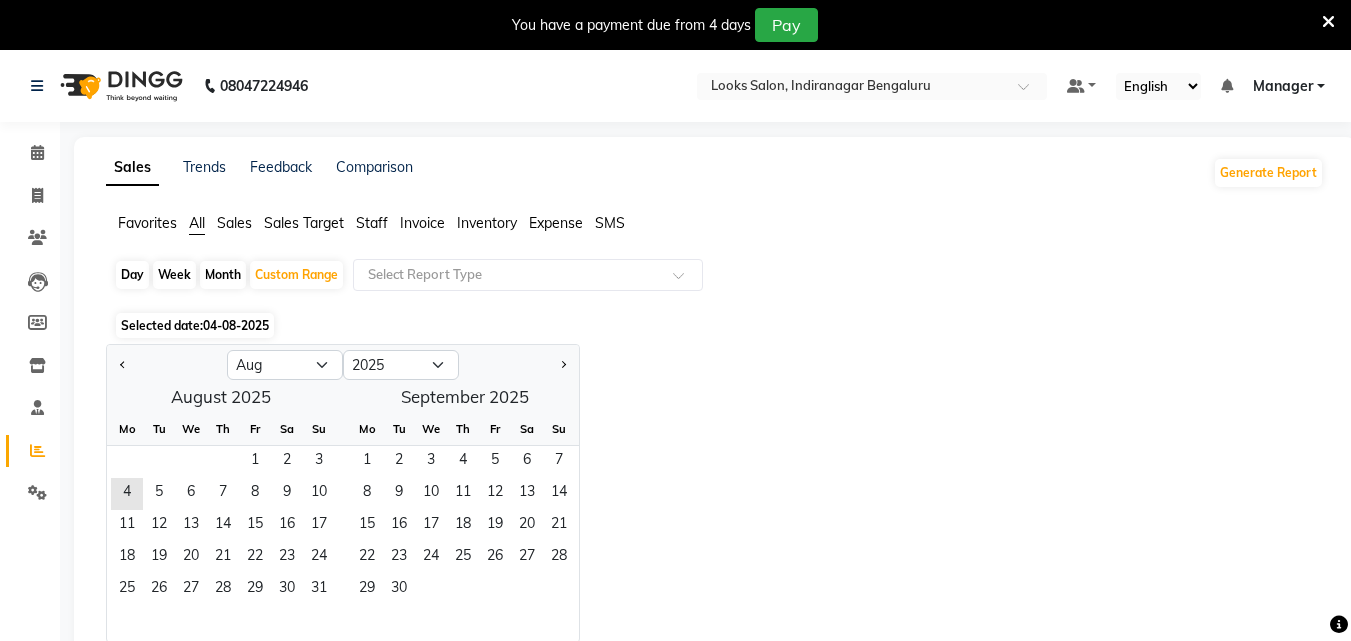 click on "Jan Feb Mar Apr May Jun Jul Aug Sep Oct Nov Dec 2015 2016 2017 2018 2019 2020 2021 2022 2023 2024 2025 2026 2027 2028 2029 2030 2031 2032 2033 2034 2035  August 2025  Mo Tu We Th Fr Sa Su  1   2   3   4   5   6   7   8   9   10   11   12   13   14   15   16   17   18   19   20   21   22   23   24   25   26   27   28   29   30   31   September 2025  Mo Tu We Th Fr Sa Su  1   2   3   4   5   6   7   8   9   10   11   12   13   14   15   16   17   18   19   20   21   22   23   24   25   26   27   28   29   30" 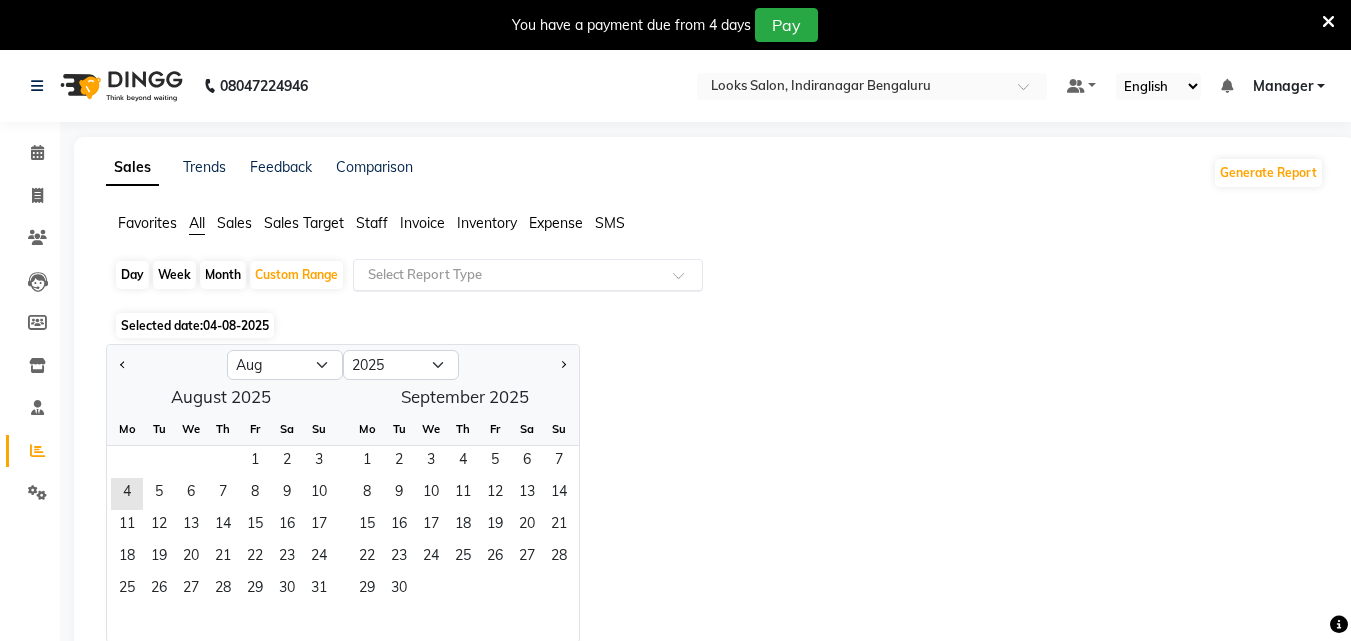 click 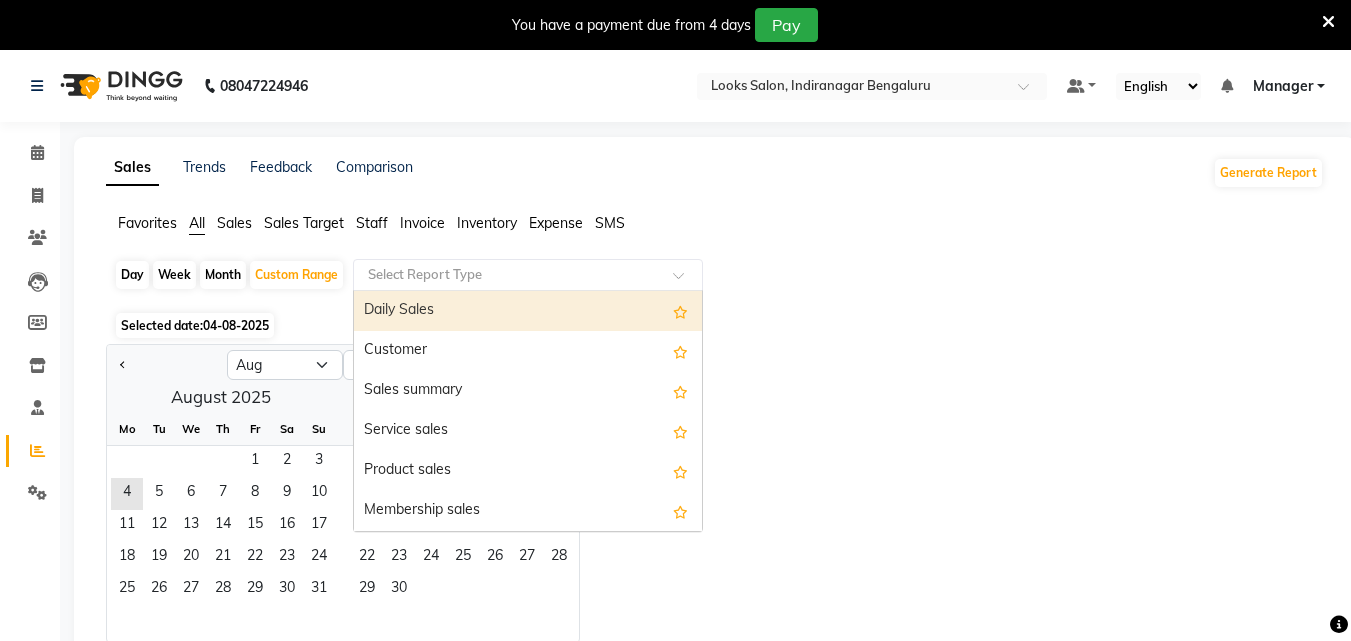 click on "Daily Sales" at bounding box center [528, 311] 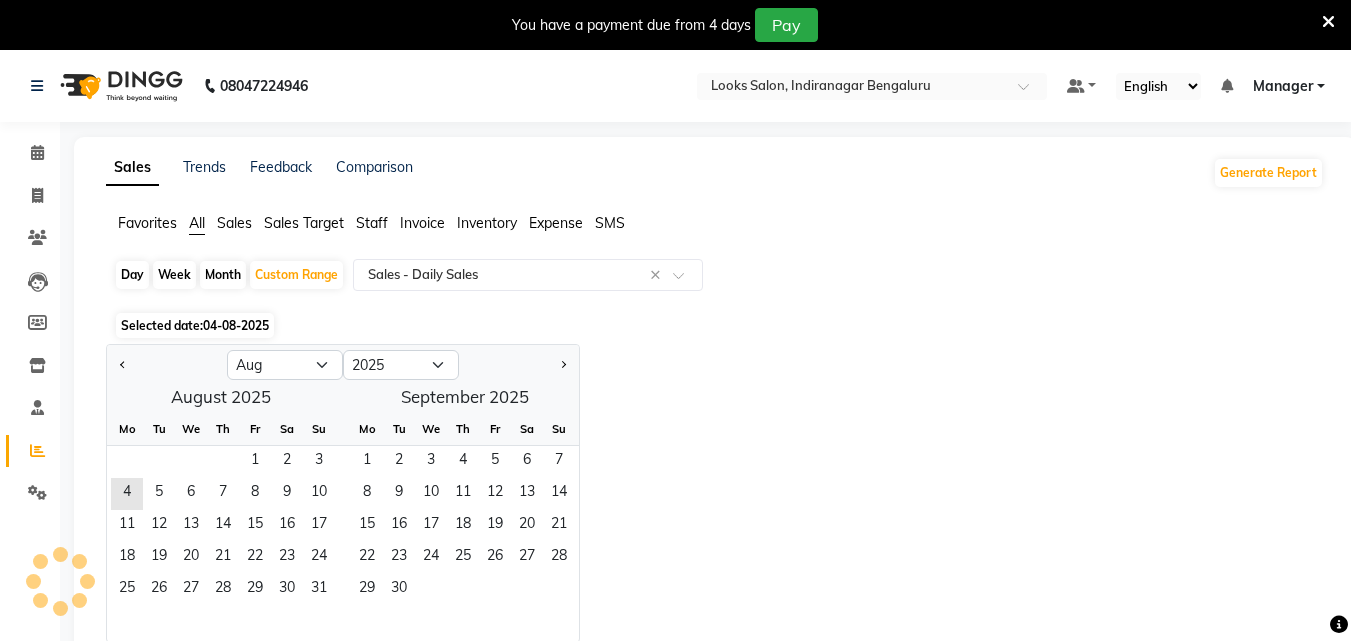 click on "Jan Feb Mar Apr May Jun Jul Aug Sep Oct Nov Dec 2015 2016 2017 2018 2019 2020 2021 2022 2023 2024 2025 2026 2027 2028 2029 2030 2031 2032 2033 2034 2035  August 2025  Mo Tu We Th Fr Sa Su  1   2   3   4   5   6   7   8   9   10   11   12   13   14   15   16   17   18   19   20   21   22   23   24   25   26   27   28   29   30   31   September 2025  Mo Tu We Th Fr Sa Su  1   2   3   4   5   6   7   8   9   10   11   12   13   14   15   16   17   18   19   20   21   22   23   24   25   26   27   28   29   30" 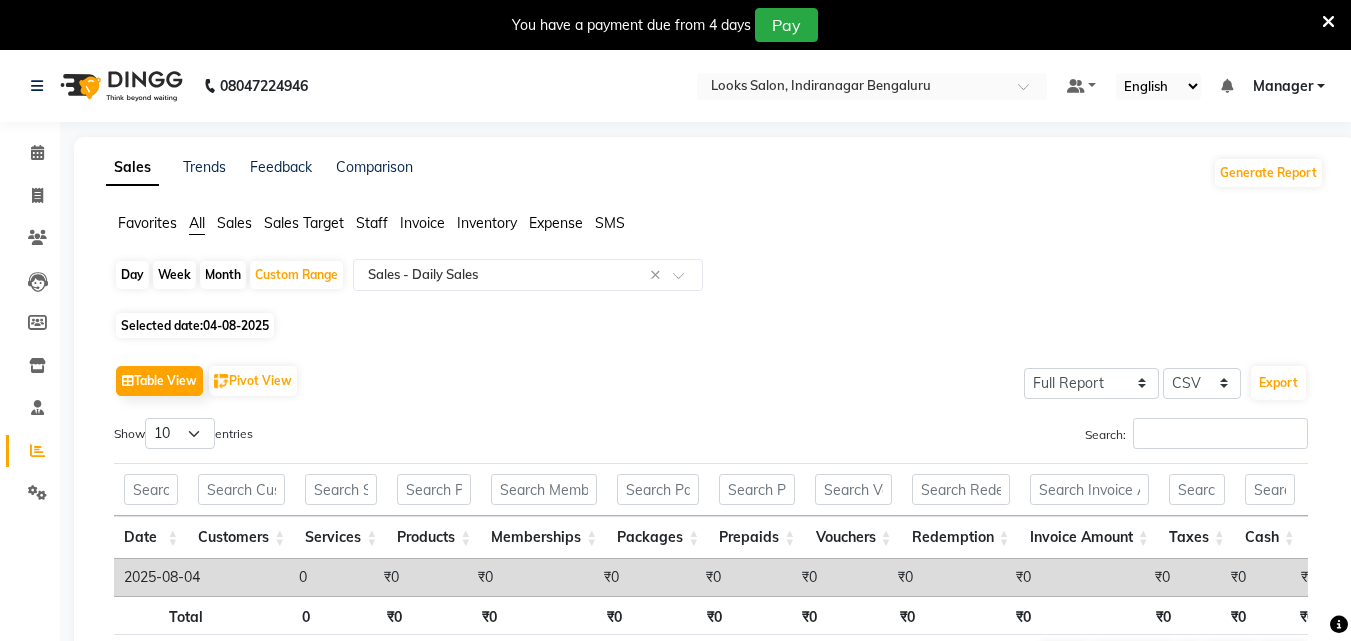 click on "04-08-2025" 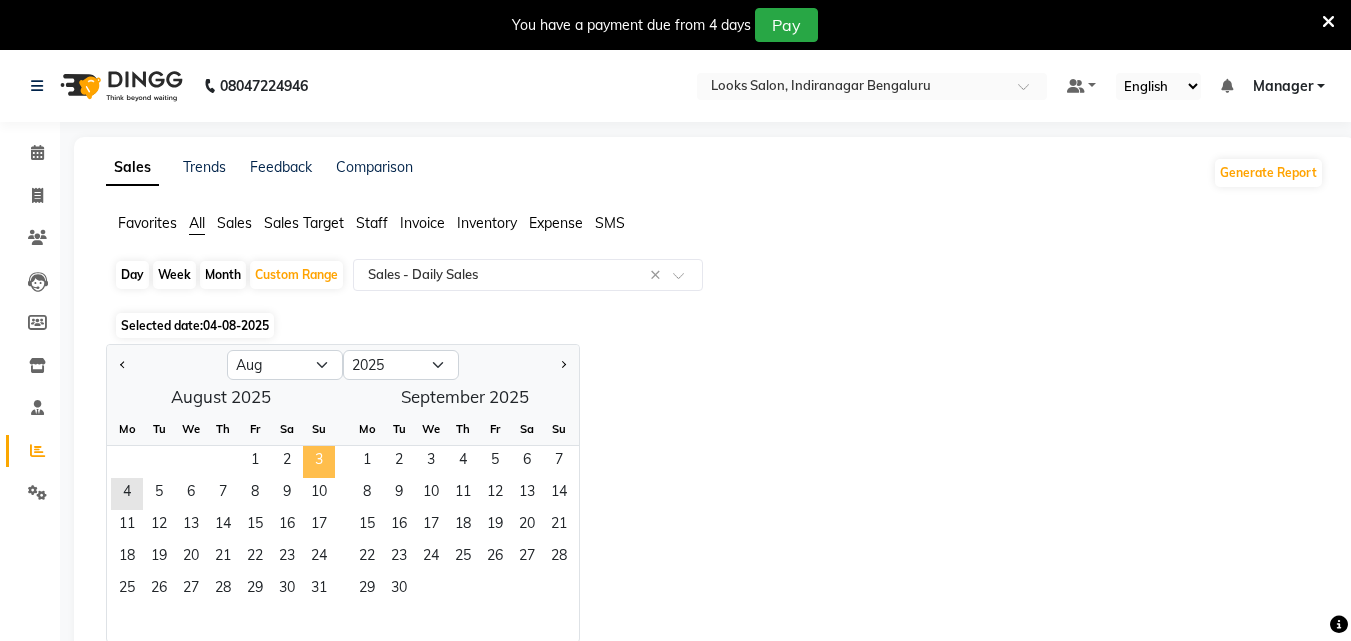 click on "3" 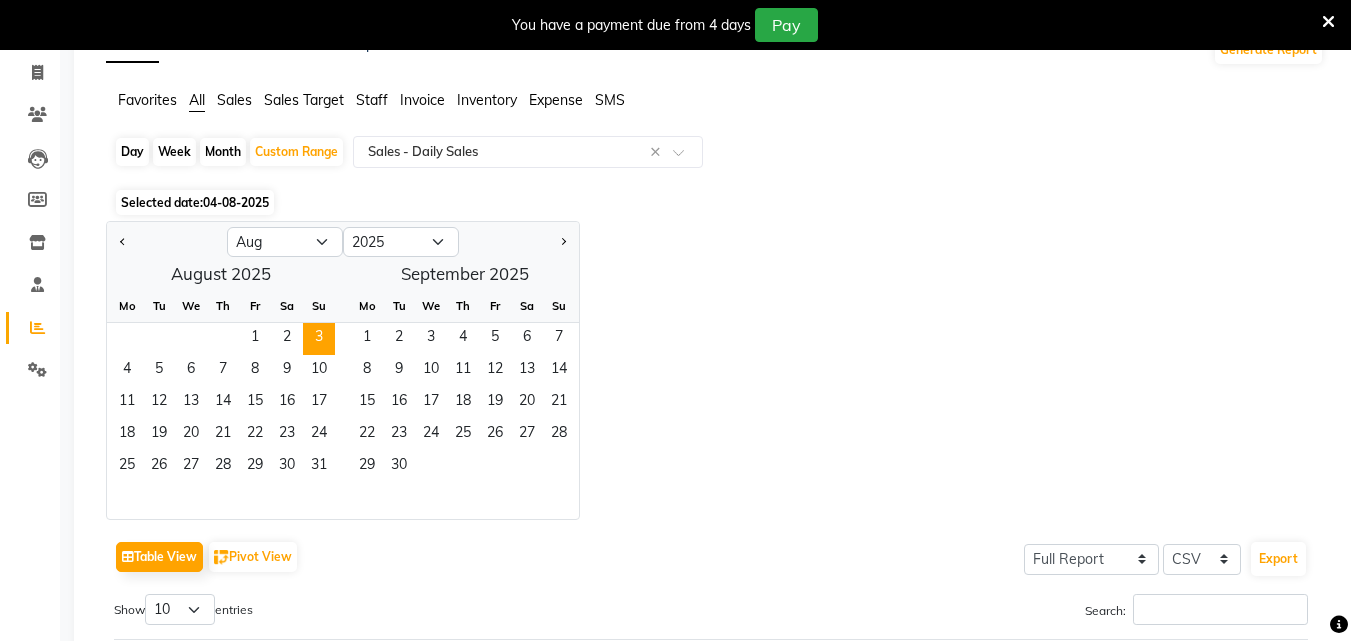 scroll, scrollTop: 300, scrollLeft: 0, axis: vertical 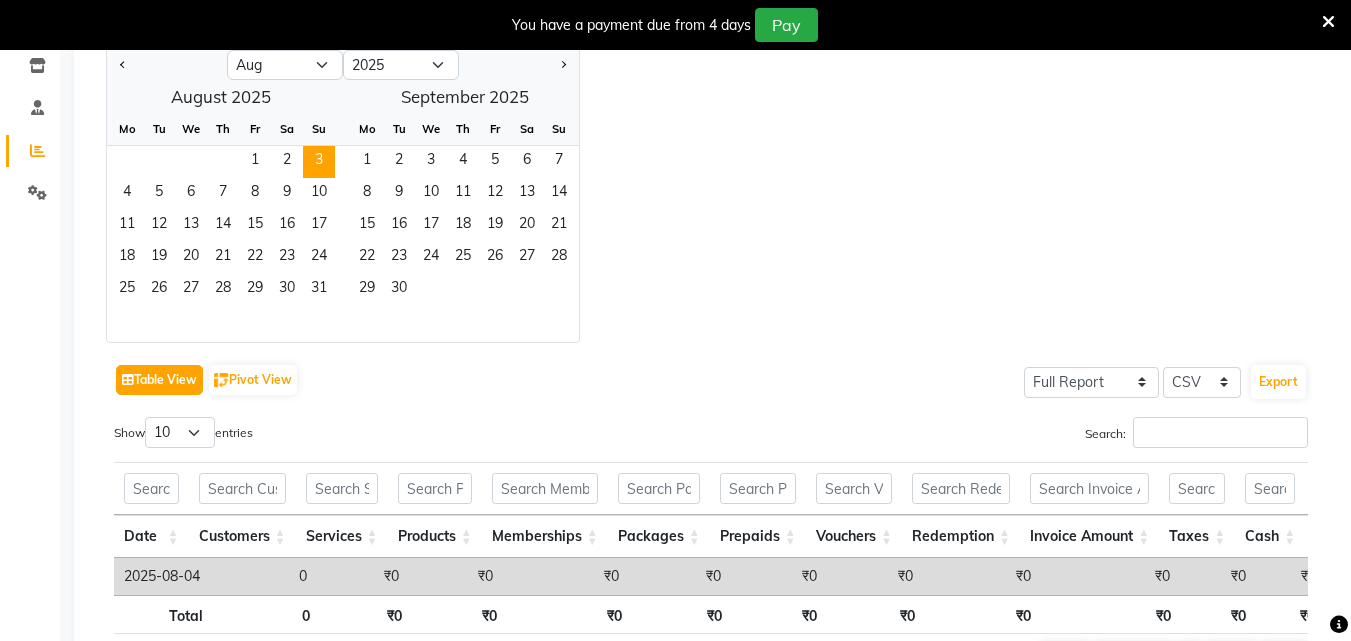 click on "Table View" 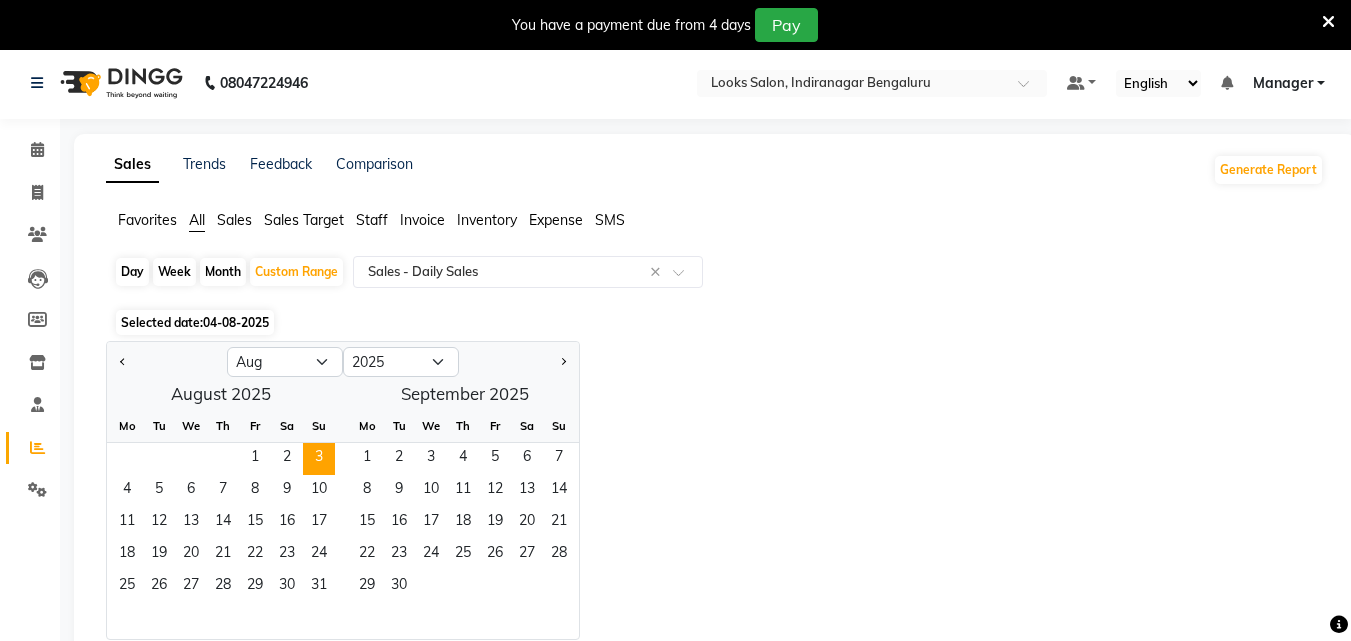 scroll, scrollTop: 0, scrollLeft: 0, axis: both 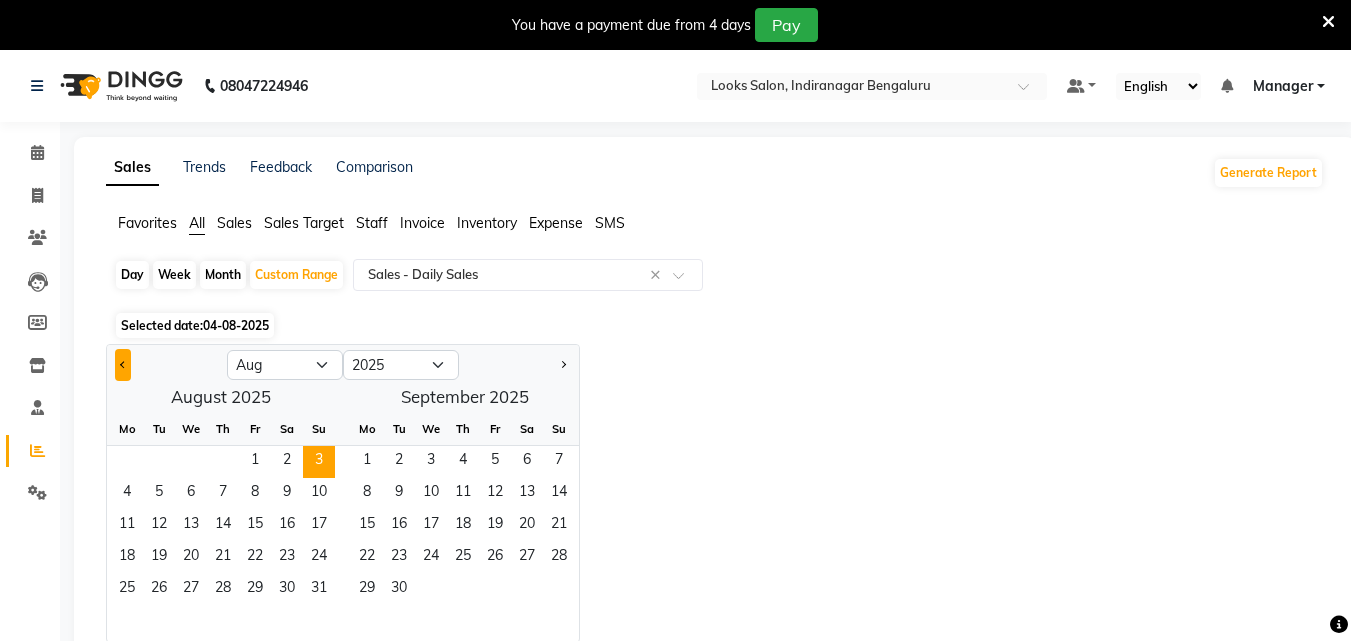 click 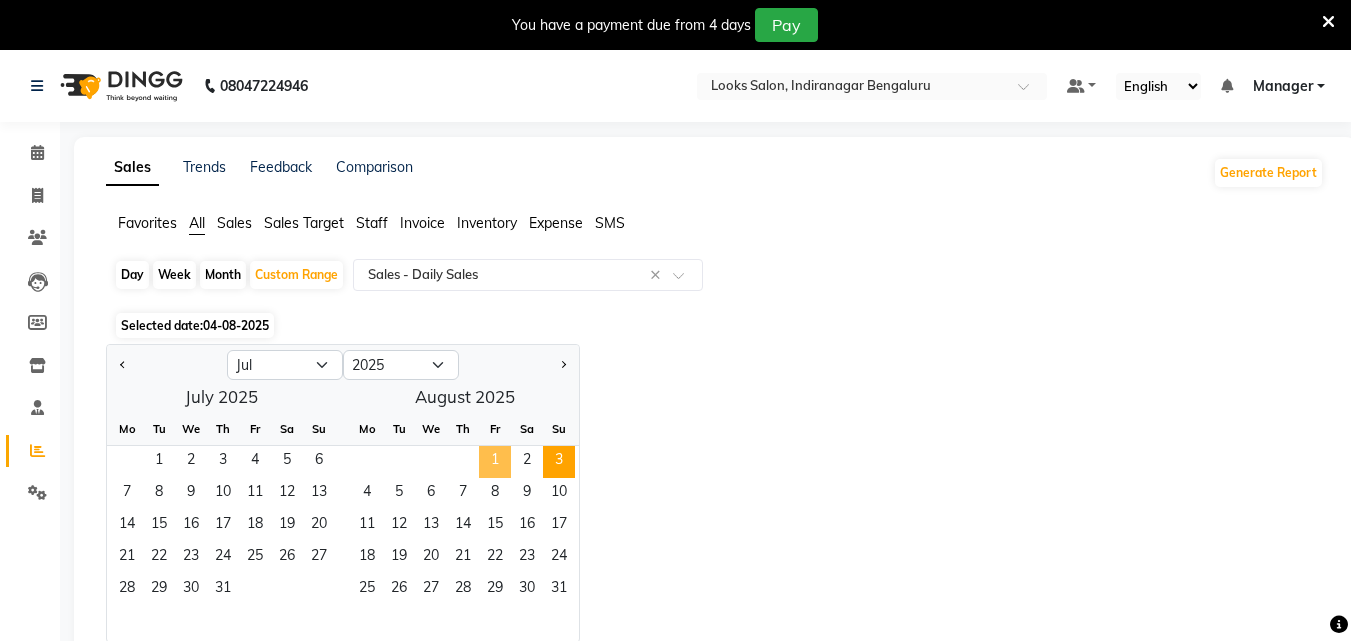 click on "1" 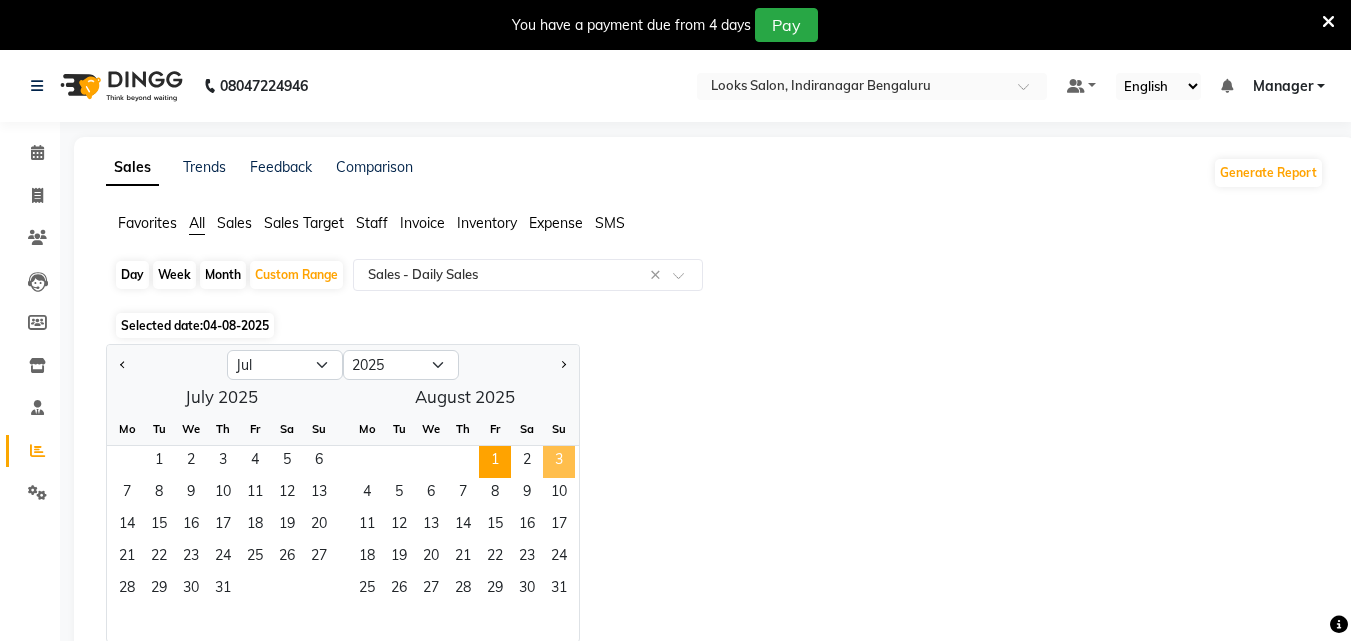 click on "3" 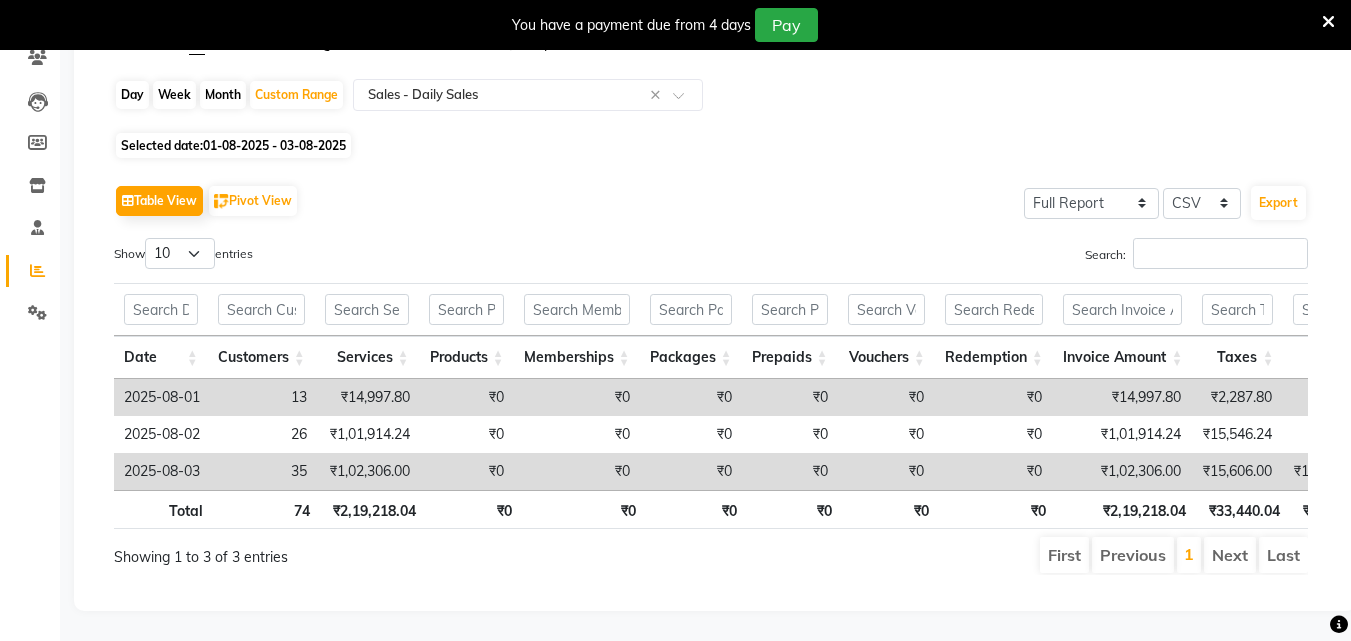 scroll, scrollTop: 210, scrollLeft: 0, axis: vertical 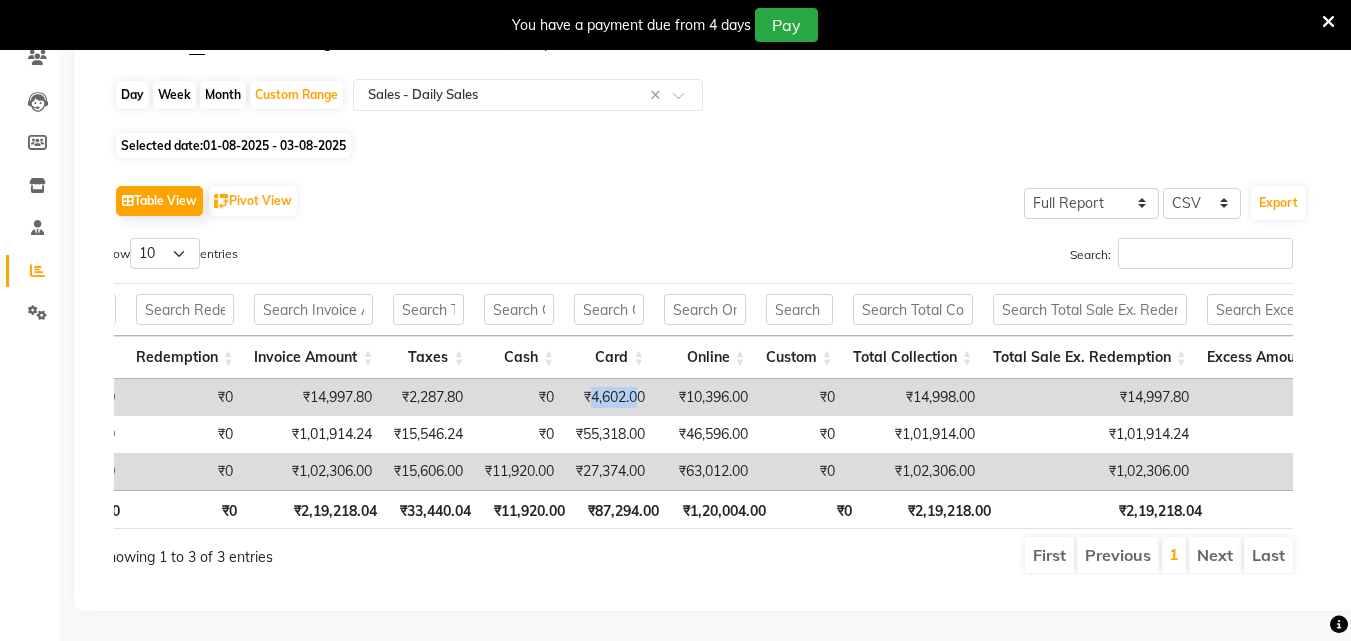 drag, startPoint x: 603, startPoint y: 363, endPoint x: 652, endPoint y: 366, distance: 49.09175 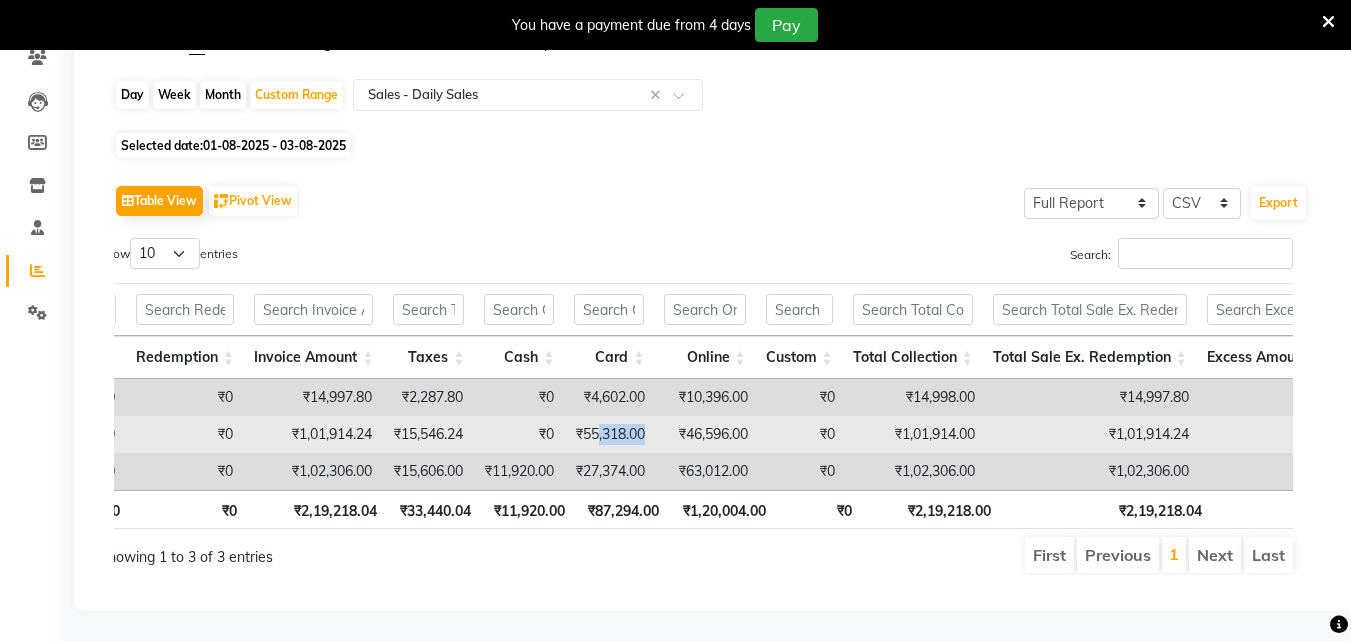 drag, startPoint x: 611, startPoint y: 399, endPoint x: 703, endPoint y: 400, distance: 92.00543 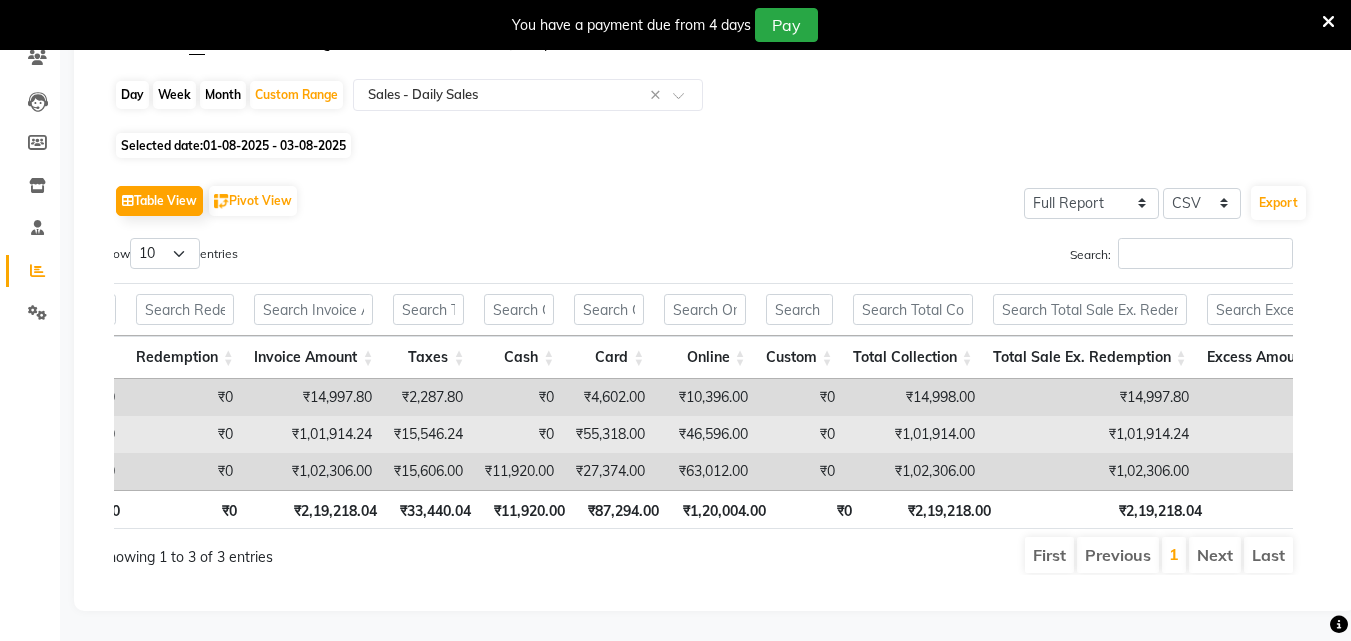 click on "₹0" at bounding box center (801, 434) 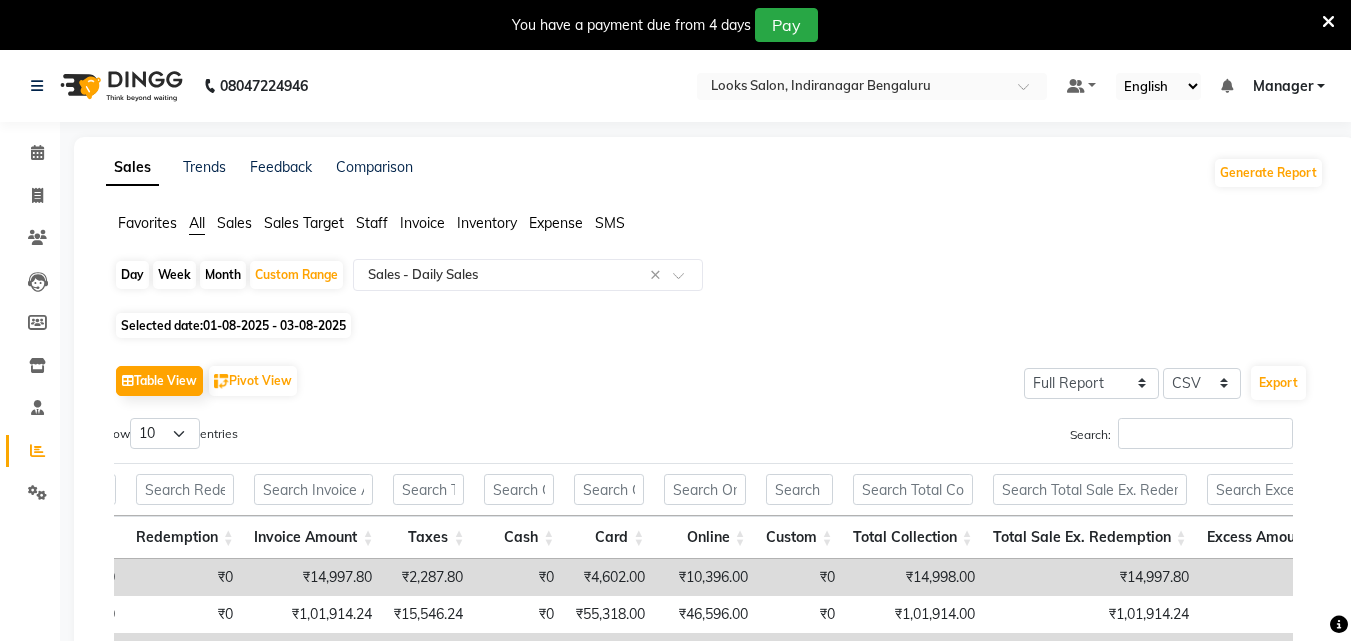 click on "01-08-2025 - 03-08-2025" 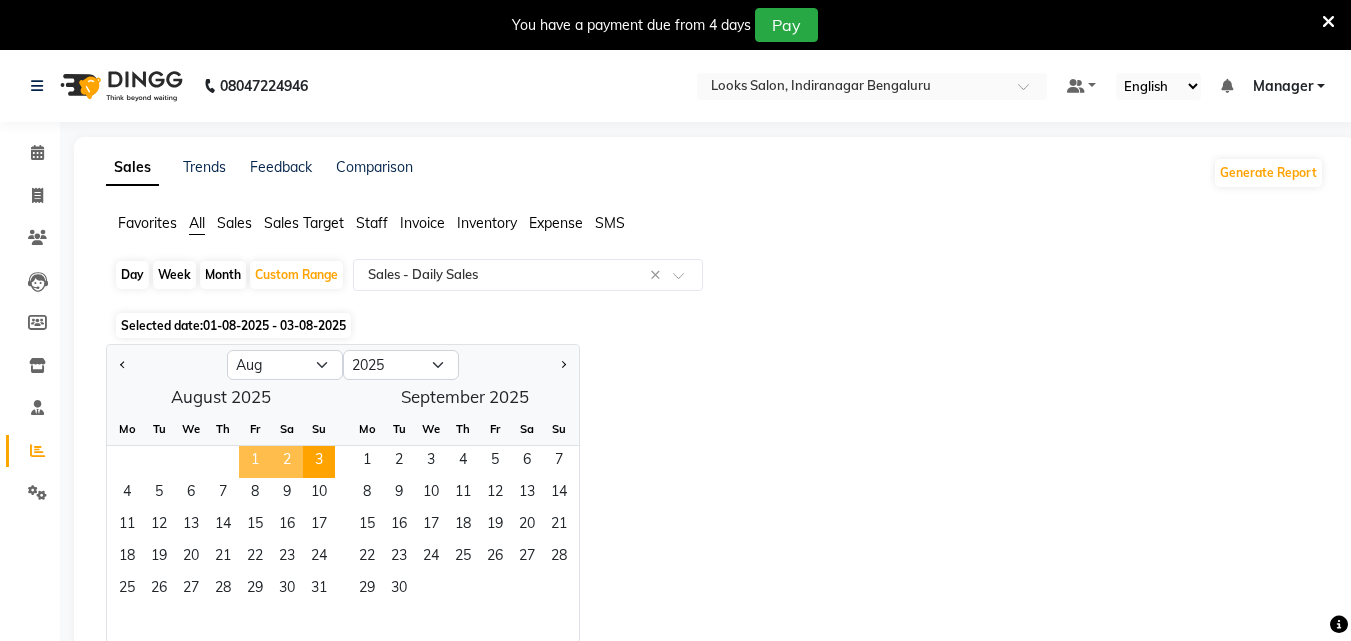 click on "1" 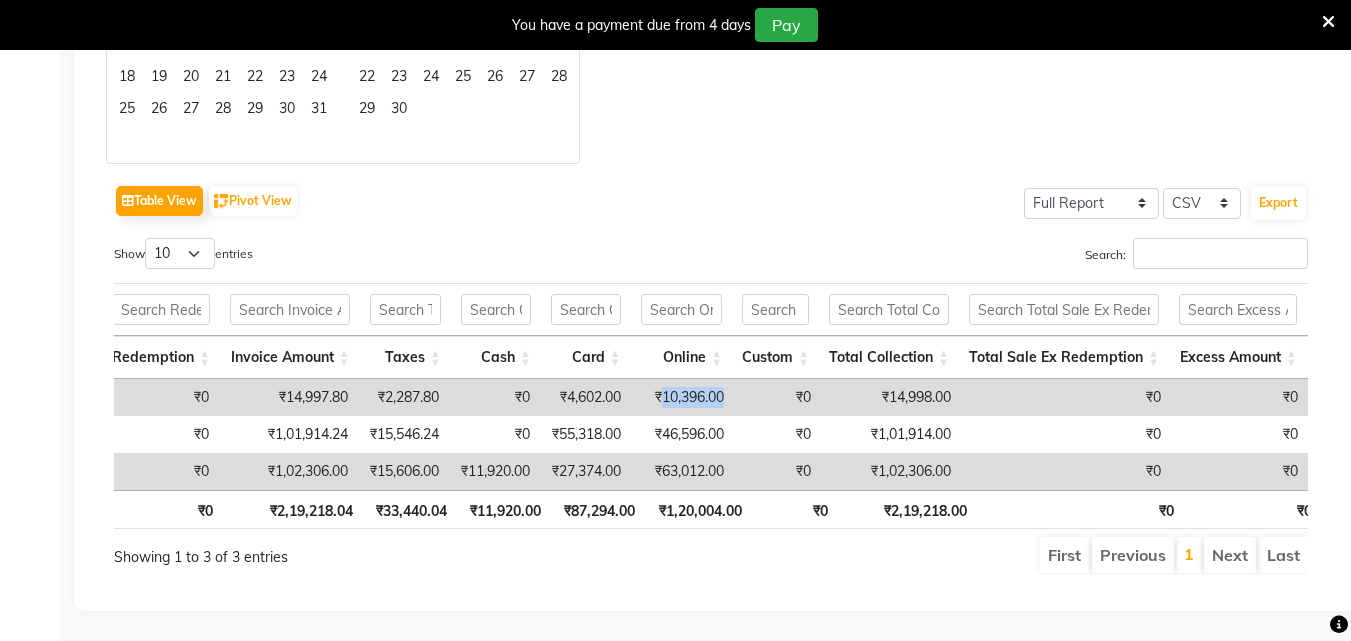 drag, startPoint x: 679, startPoint y: 361, endPoint x: 743, endPoint y: 357, distance: 64.12488 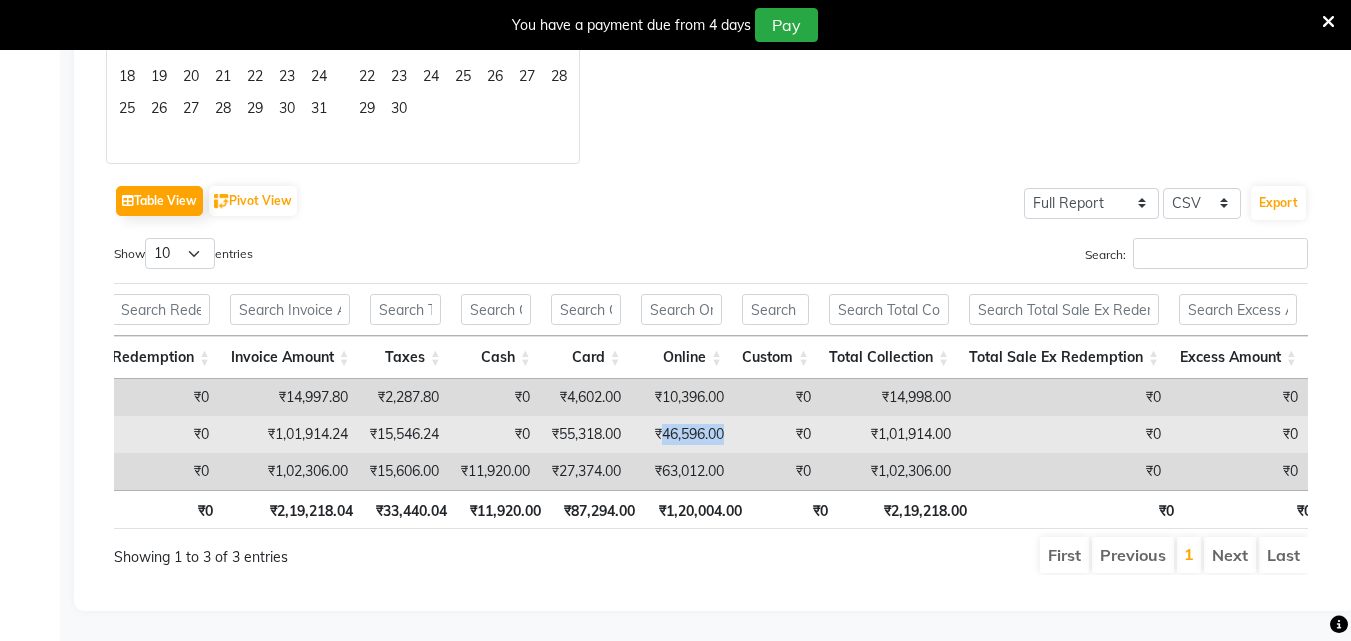 drag, startPoint x: 680, startPoint y: 394, endPoint x: 752, endPoint y: 395, distance: 72.00694 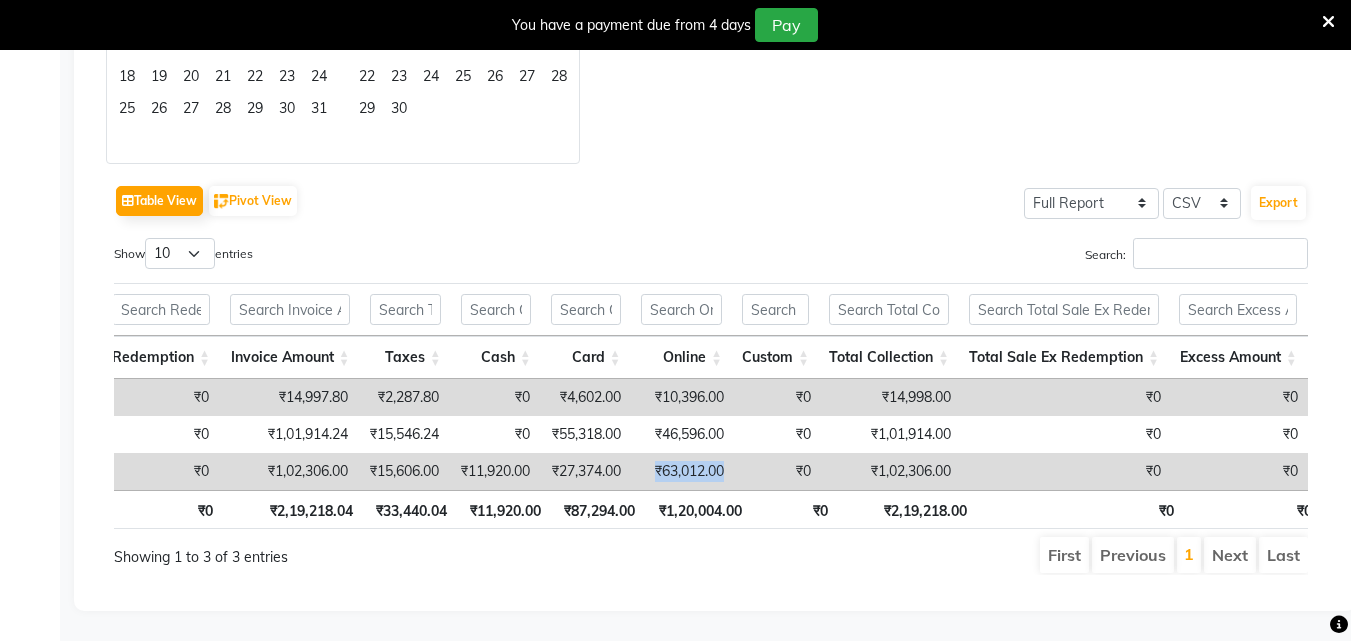 drag, startPoint x: 667, startPoint y: 437, endPoint x: 752, endPoint y: 437, distance: 85 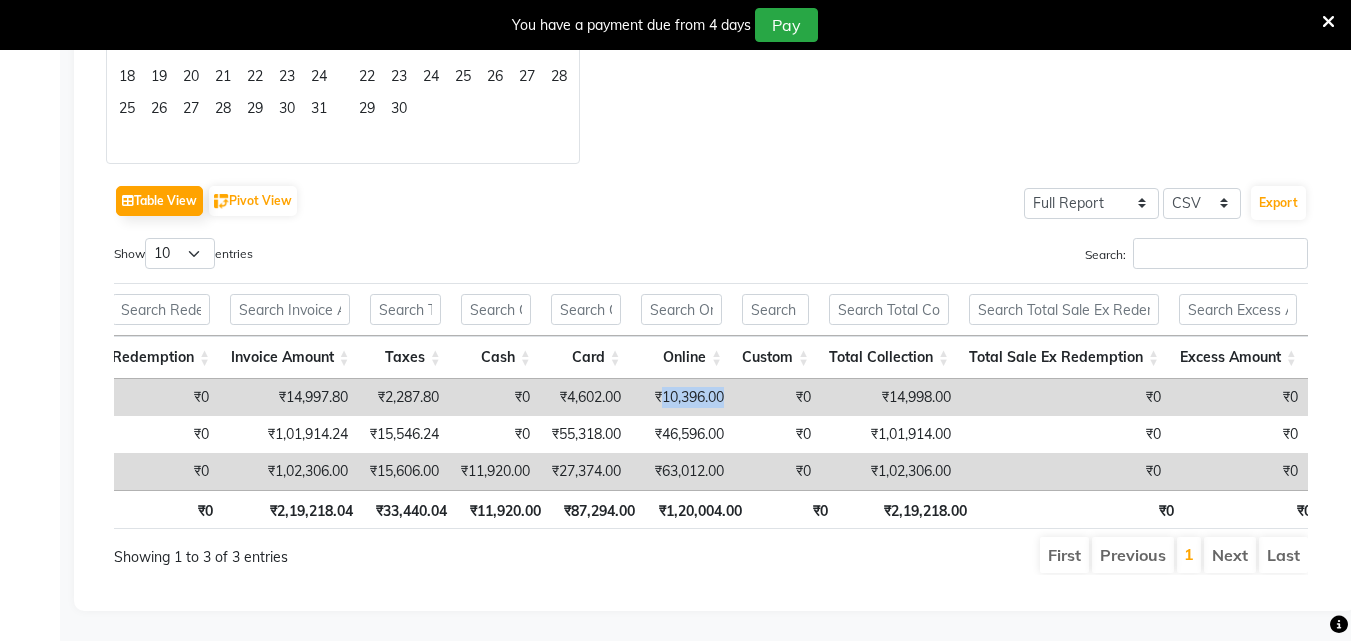 drag, startPoint x: 743, startPoint y: 371, endPoint x: 679, endPoint y: 362, distance: 64.629715 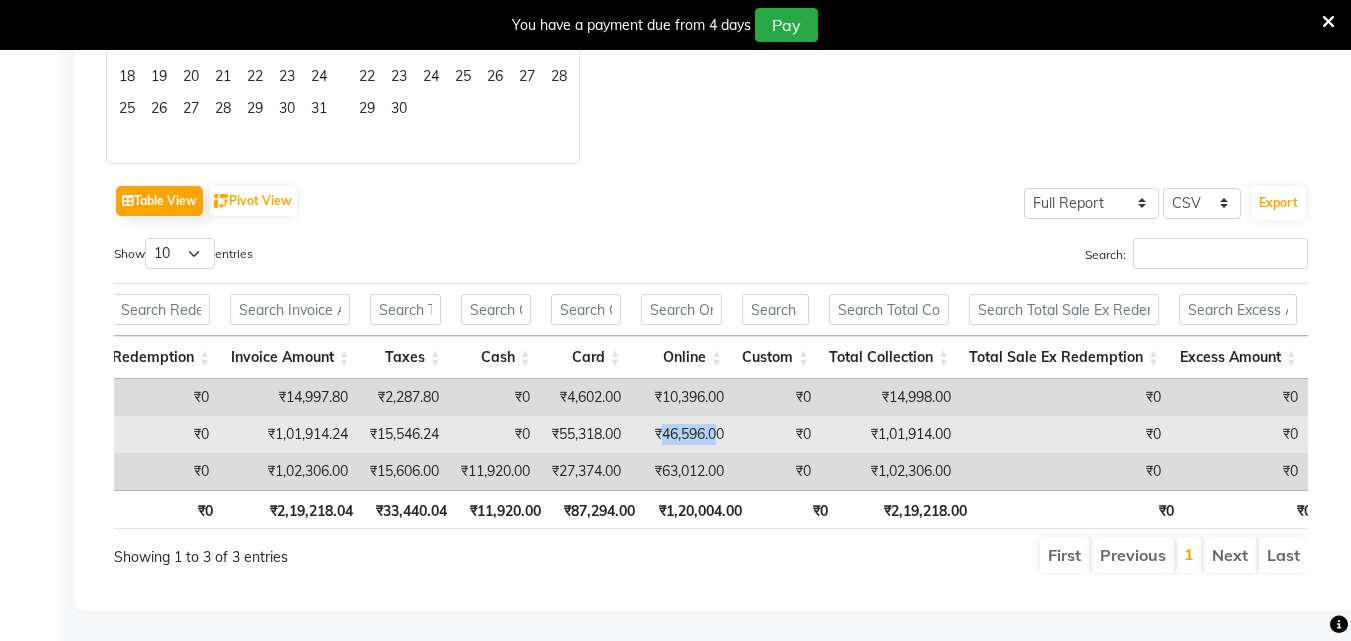 drag, startPoint x: 674, startPoint y: 402, endPoint x: 733, endPoint y: 404, distance: 59.03389 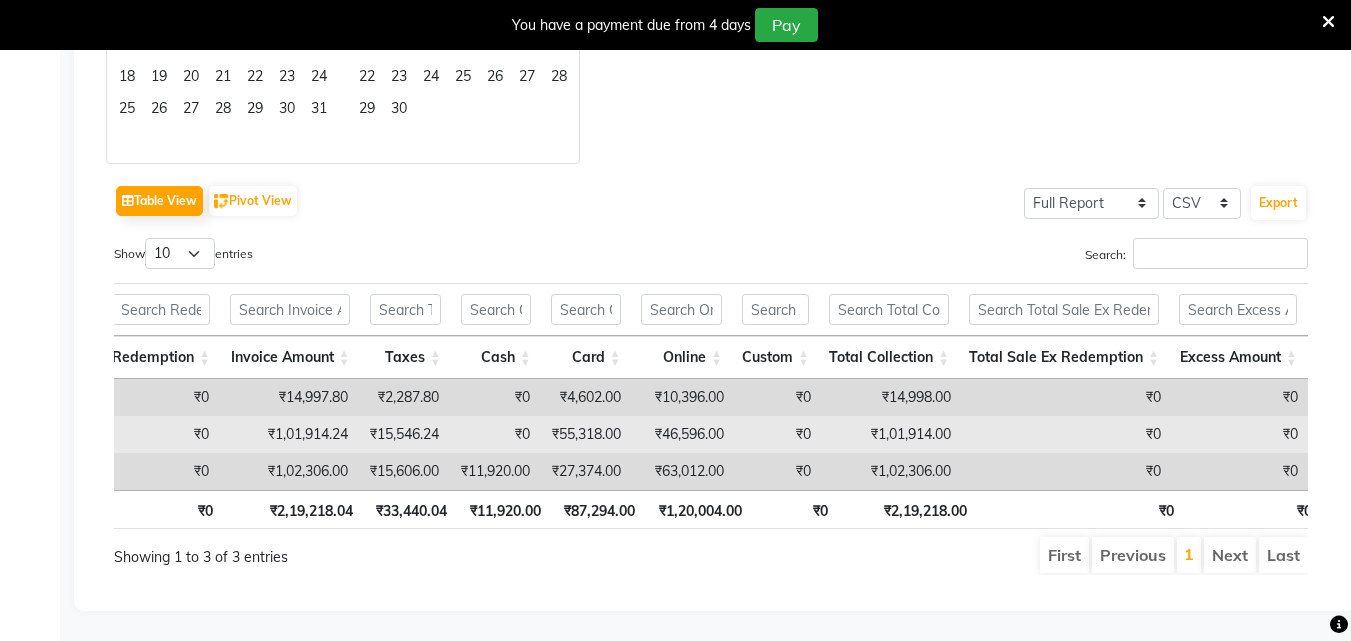 drag, startPoint x: 571, startPoint y: 406, endPoint x: 621, endPoint y: 398, distance: 50.635956 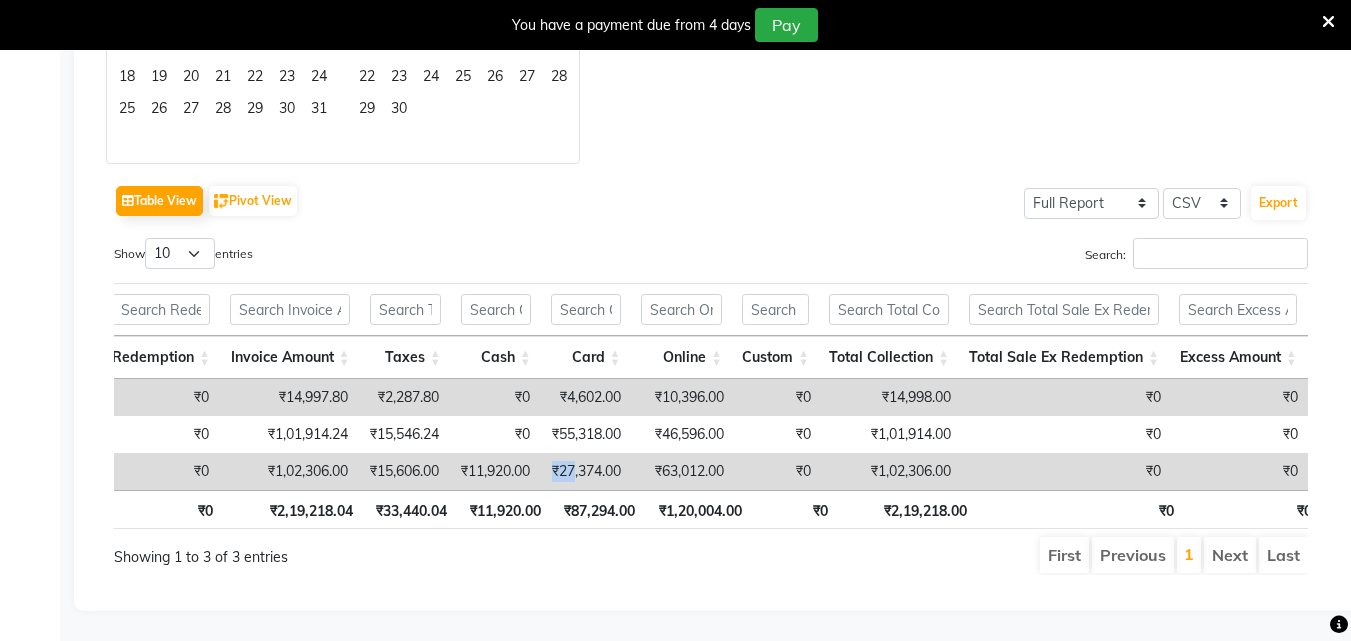 drag, startPoint x: 556, startPoint y: 437, endPoint x: 591, endPoint y: 436, distance: 35.014282 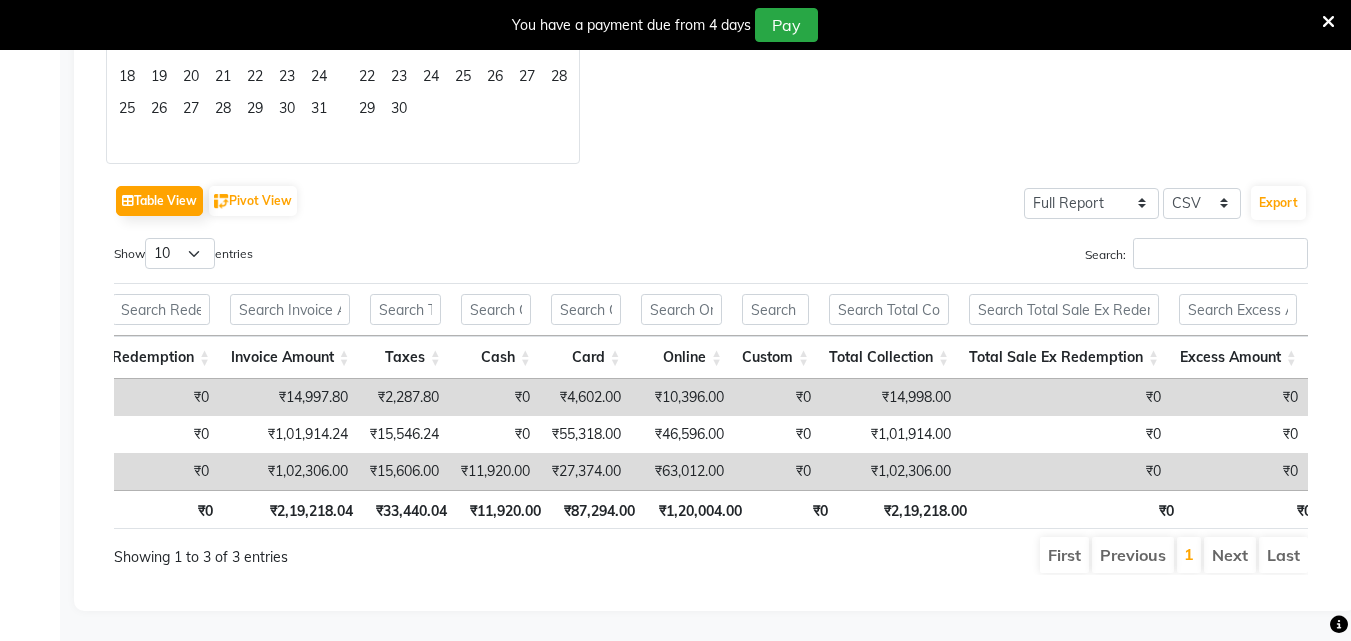 click on "₹63,012.00" at bounding box center [682, 471] 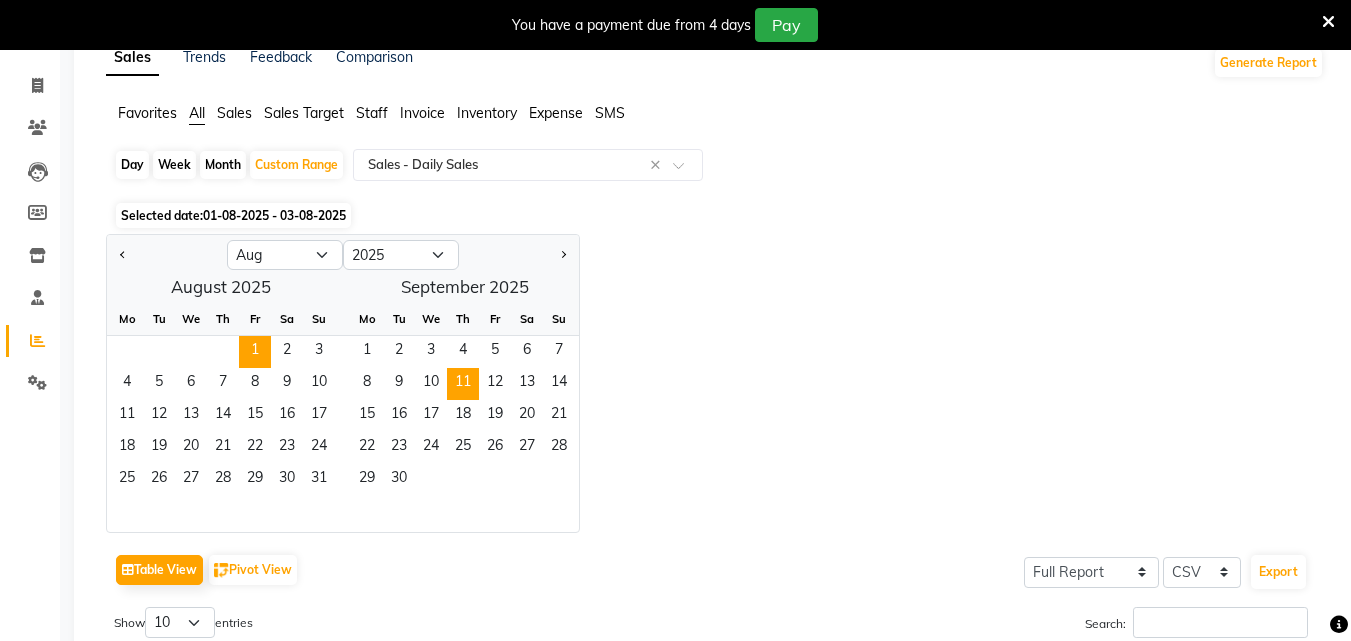 scroll, scrollTop: 109, scrollLeft: 0, axis: vertical 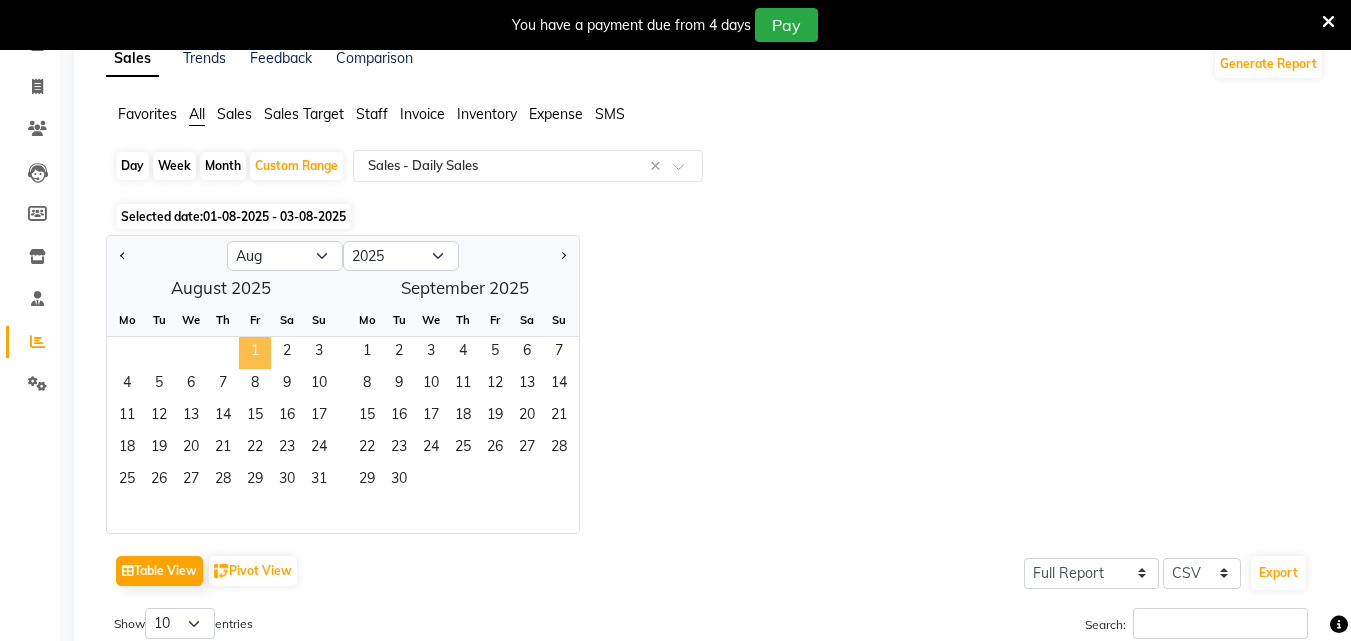 click on "1" 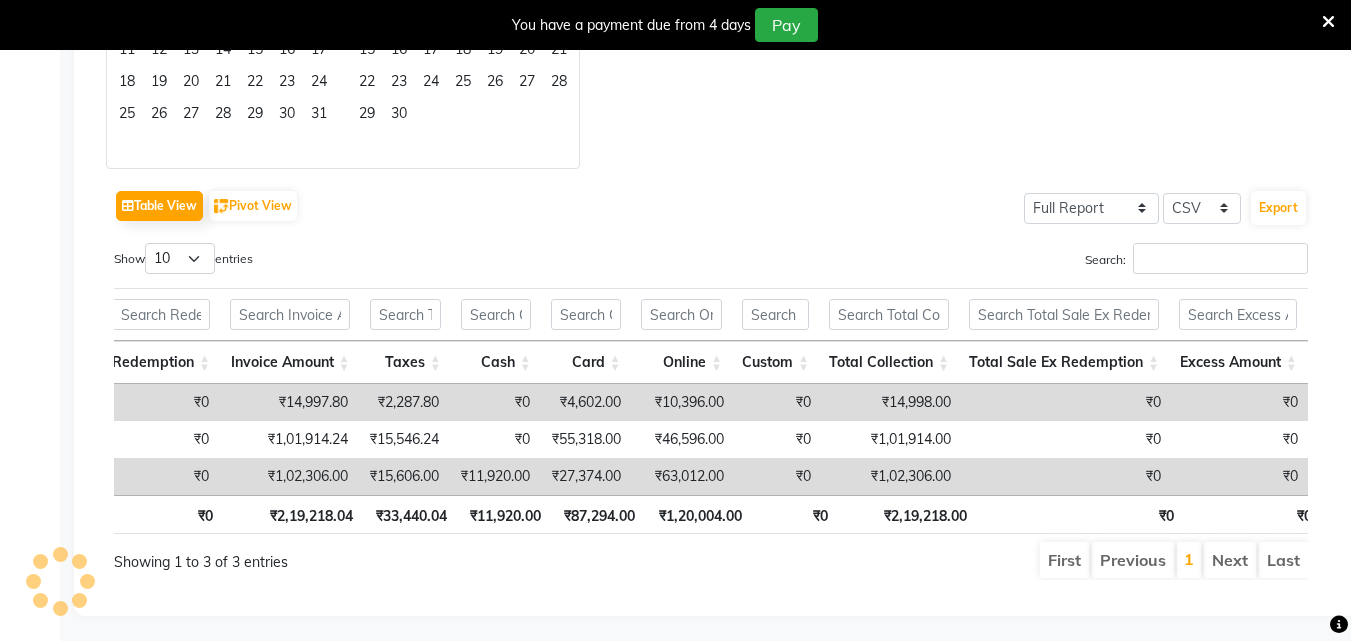 scroll, scrollTop: 509, scrollLeft: 0, axis: vertical 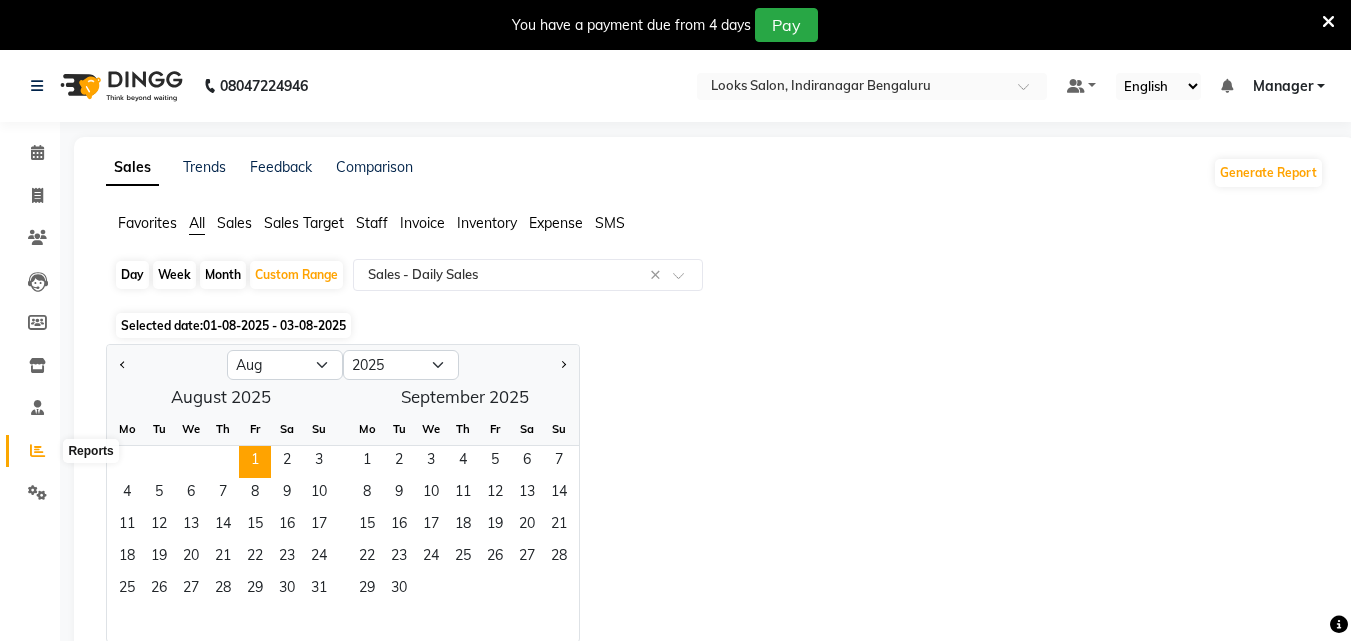 click 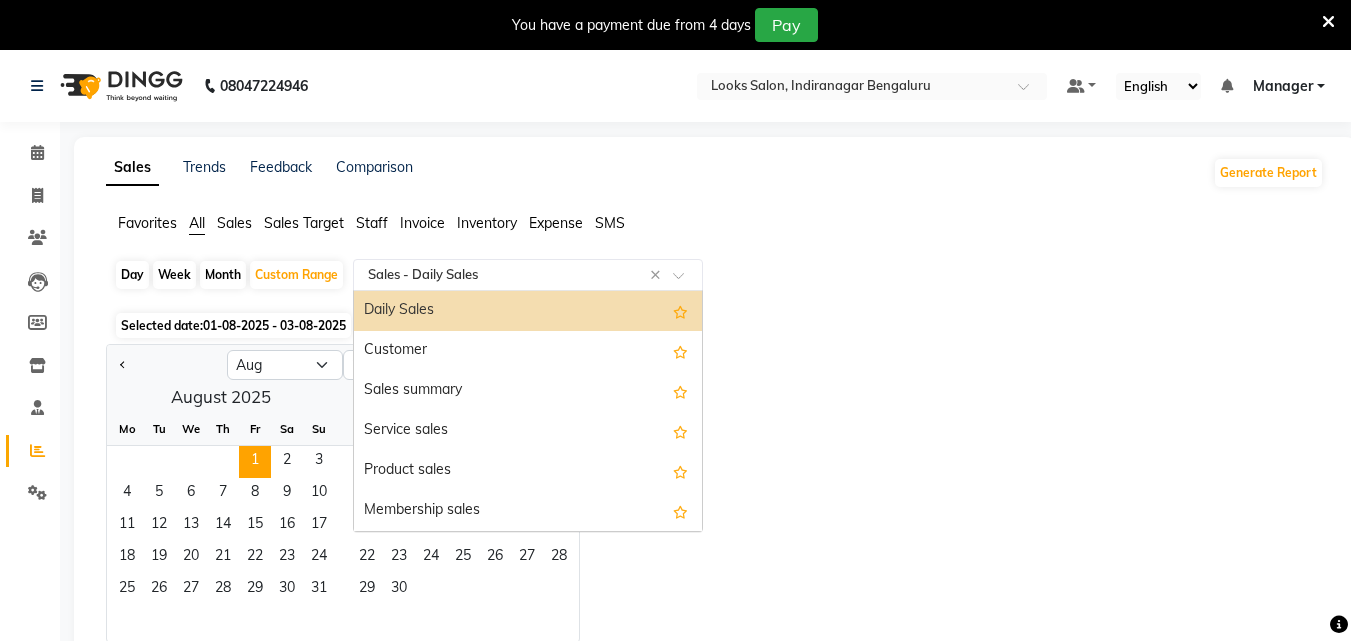 click 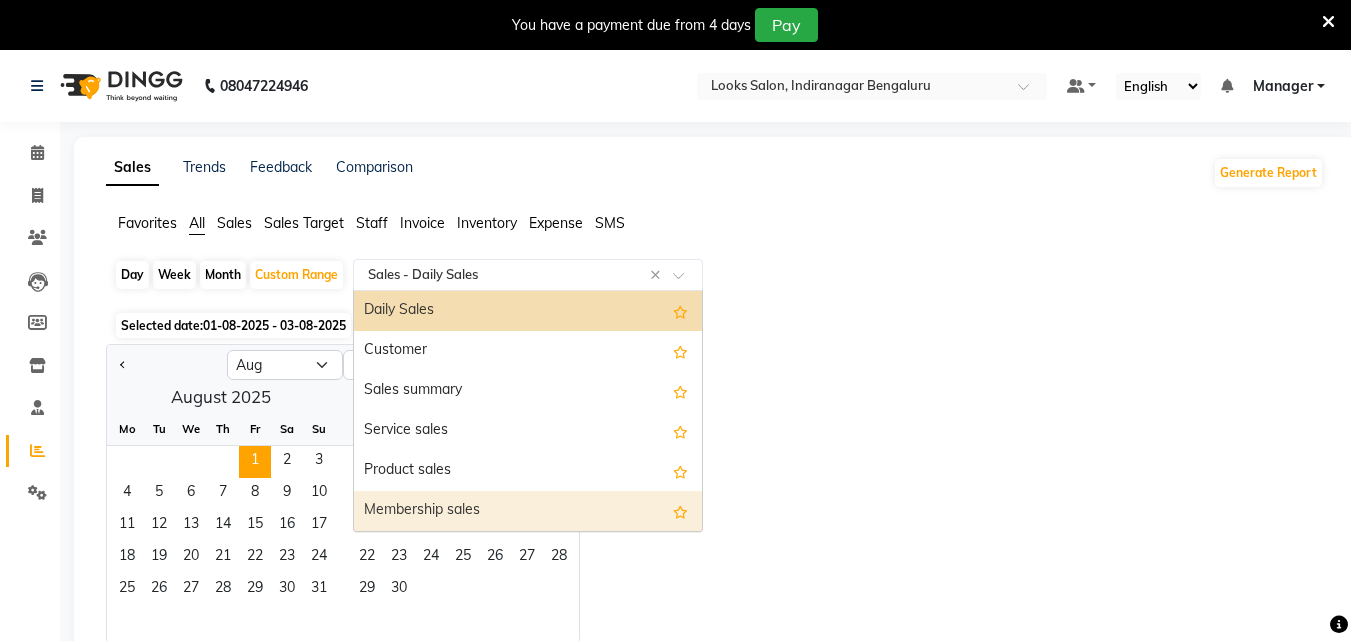 click on "Jan Feb Mar Apr May Jun Jul Aug Sep Oct Nov Dec 2015 2016 2017 2018 2019 2020 2021 2022 2023 2024 2025 2026 2027 2028 2029 2030 2031 2032 2033 2034 2035  August 2025  Mo Tu We Th Fr Sa Su  1   2   3   4   5   6   7   8   9   10   11   12   13   14   15   16   17   18   19   20   21   22   23   24   25   26   27   28   29   30   31   September 2025  Mo Tu We Th Fr Sa Su  1   2   3   4   5   6   7   8   9   10   11   12   13   14   15   16   17   18   19   20   21   22   23   24   25   26   27   28   29   30" 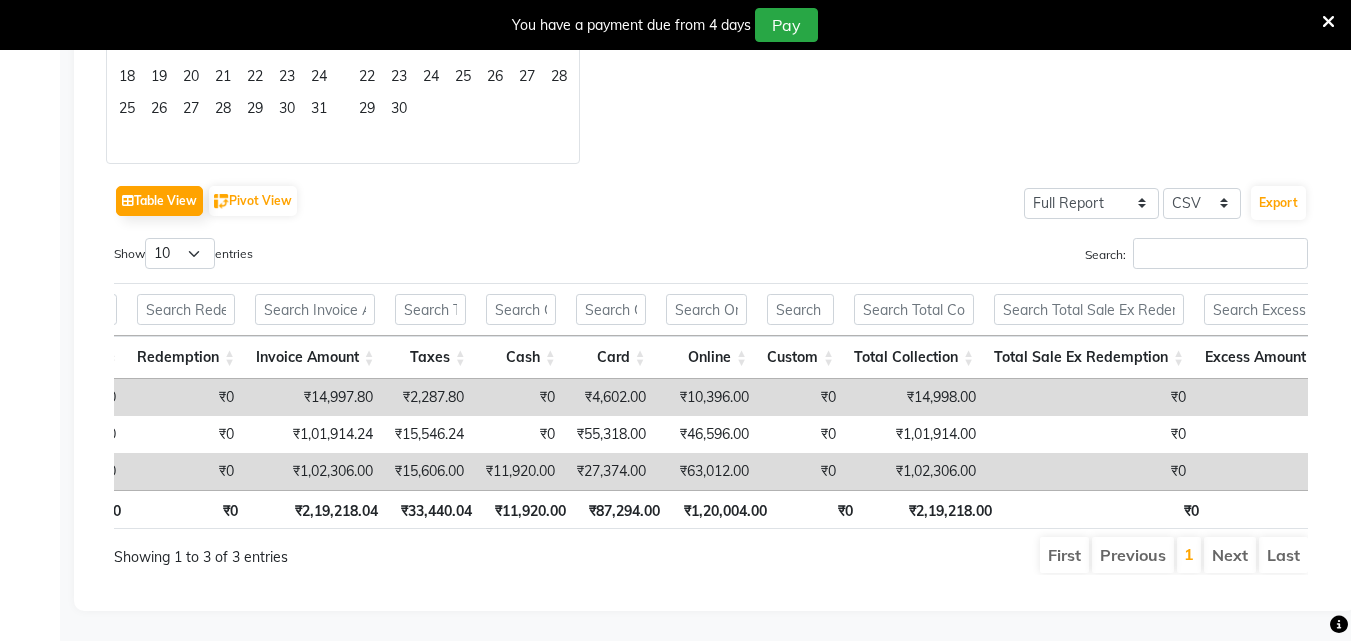 scroll, scrollTop: 509, scrollLeft: 0, axis: vertical 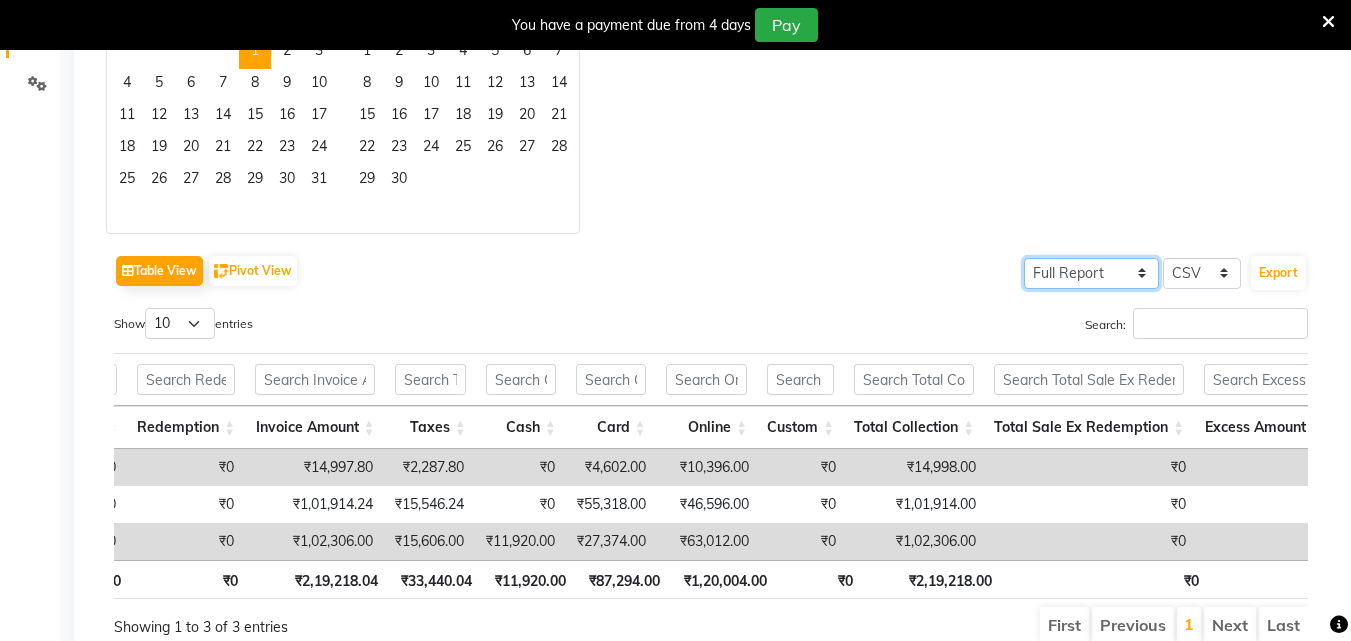 click on "Select Full Report Filtered Report" 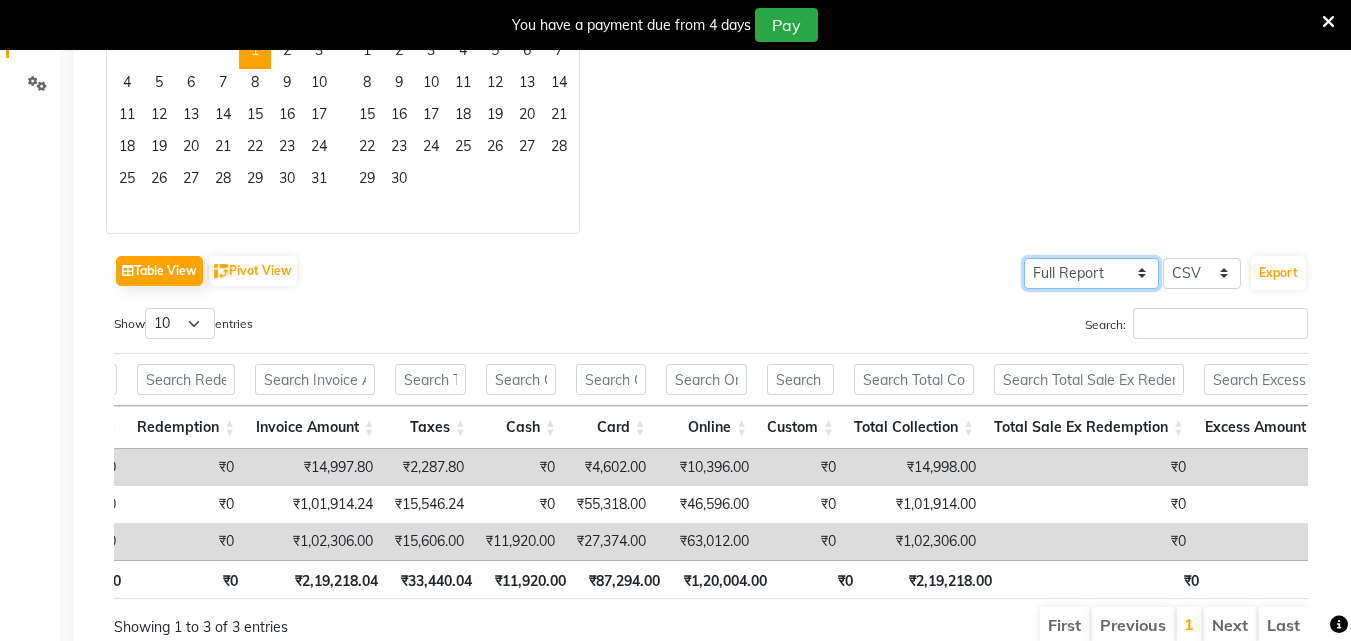 click on "Select Full Report Filtered Report" 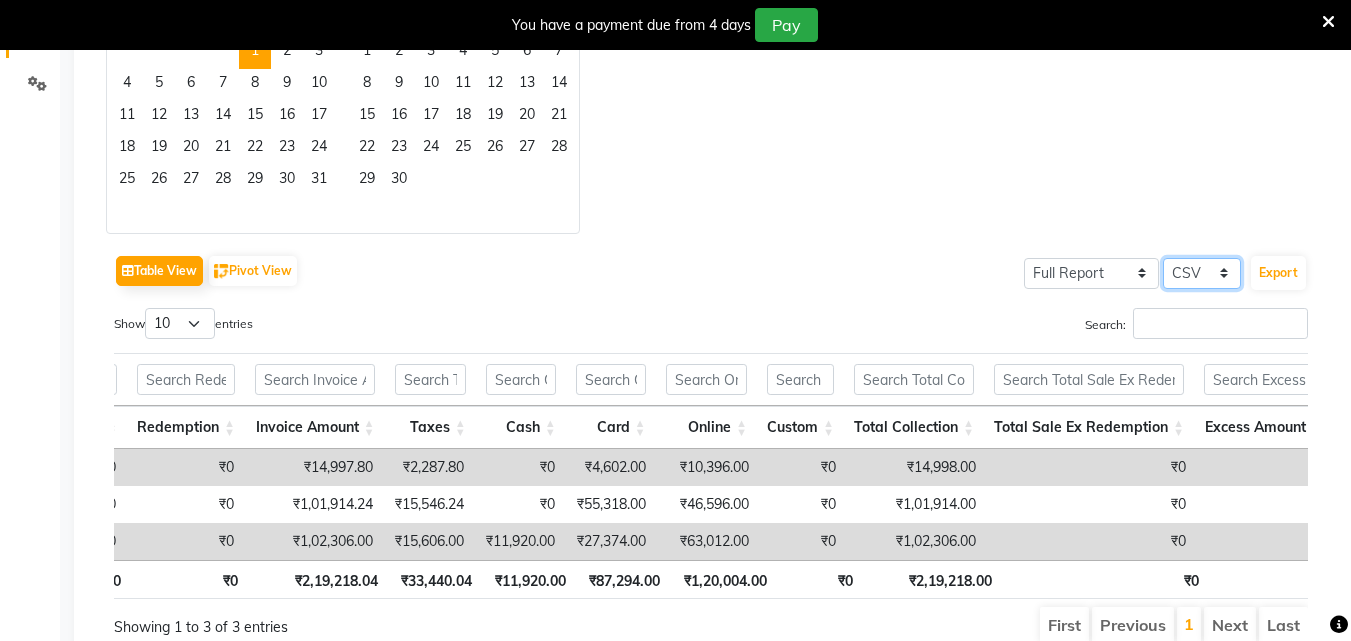 click on "Select CSV PDF" 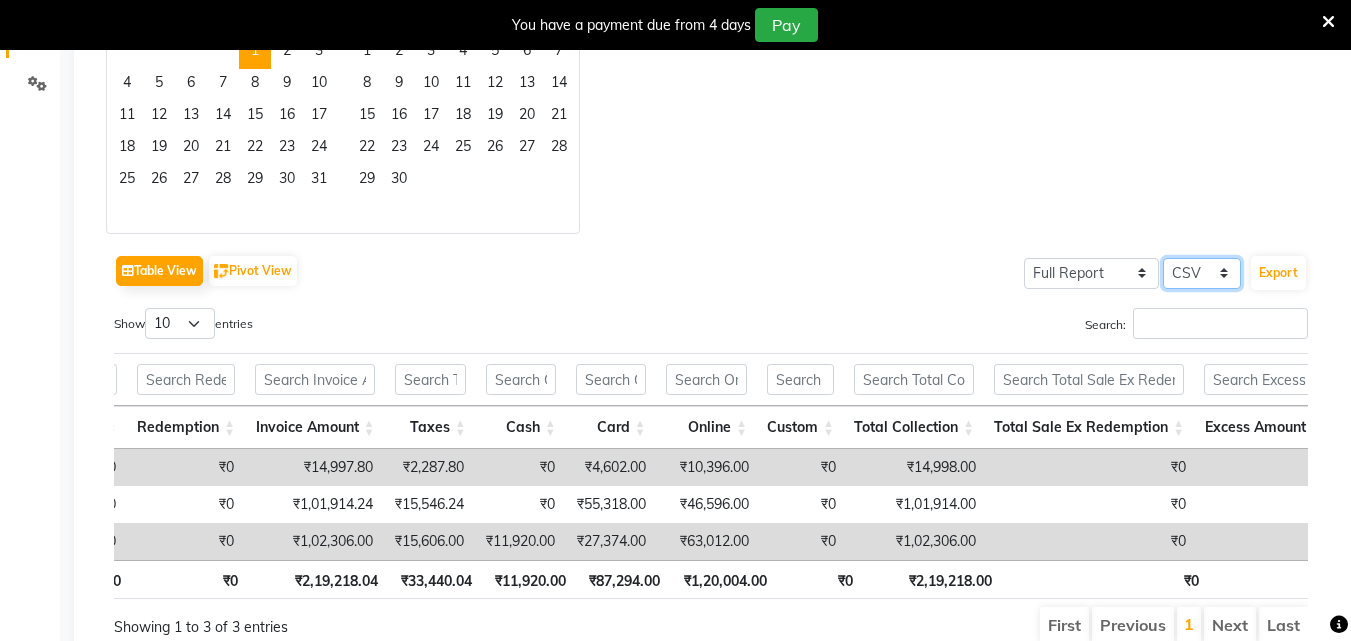 select on "pdf" 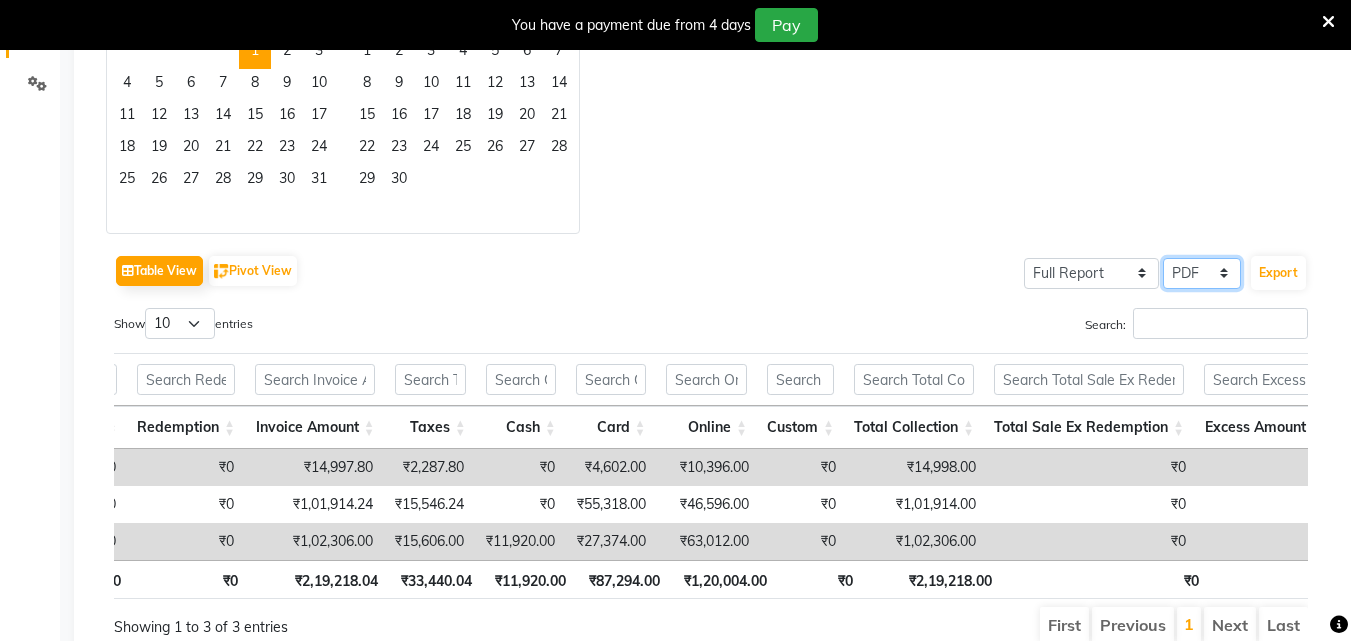 click on "Select CSV PDF" 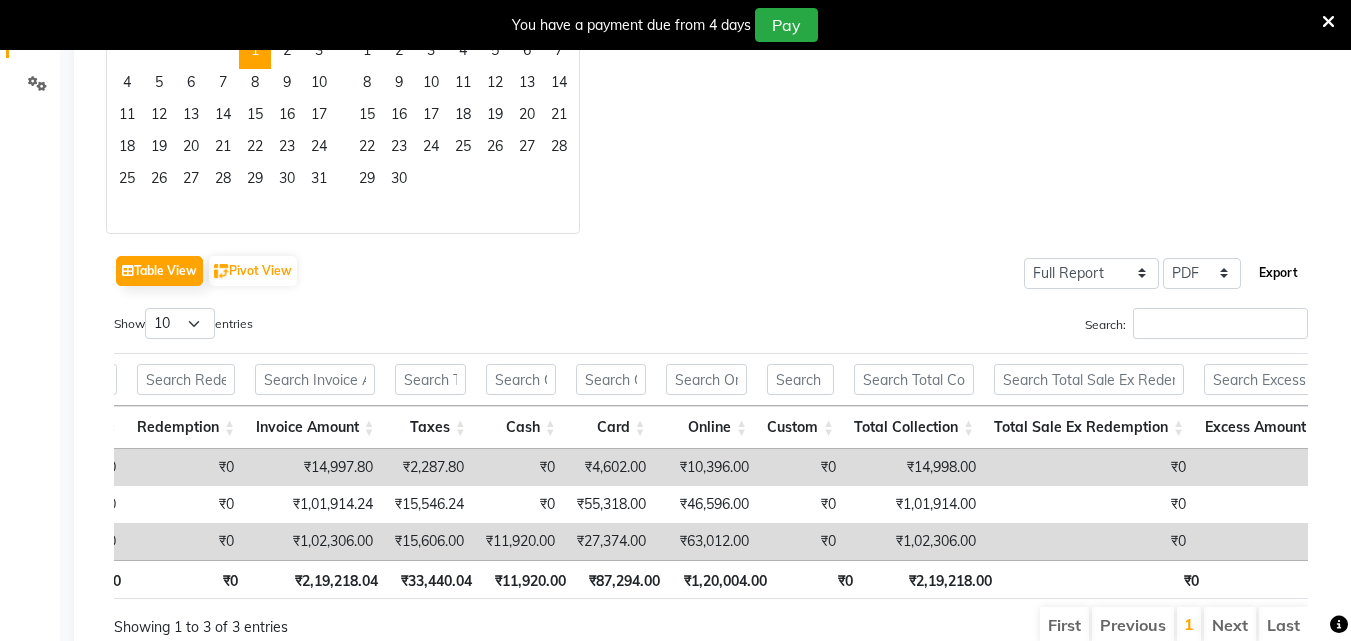 click on "Export" 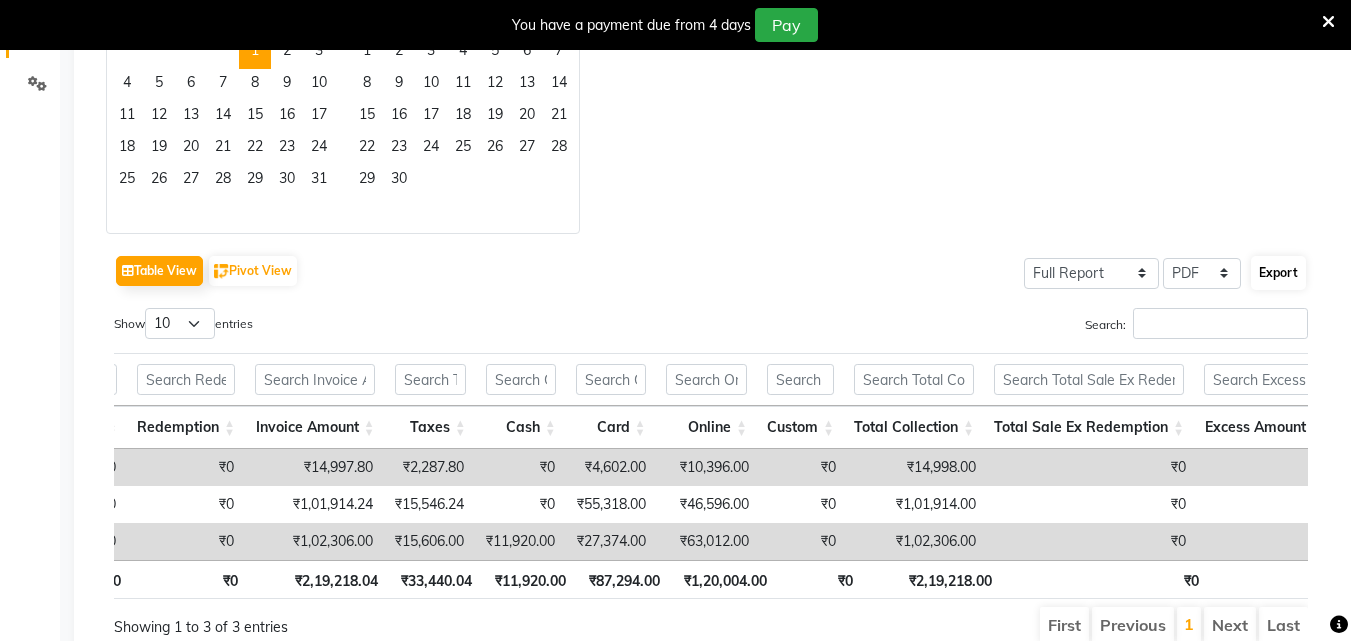 select on "monospace" 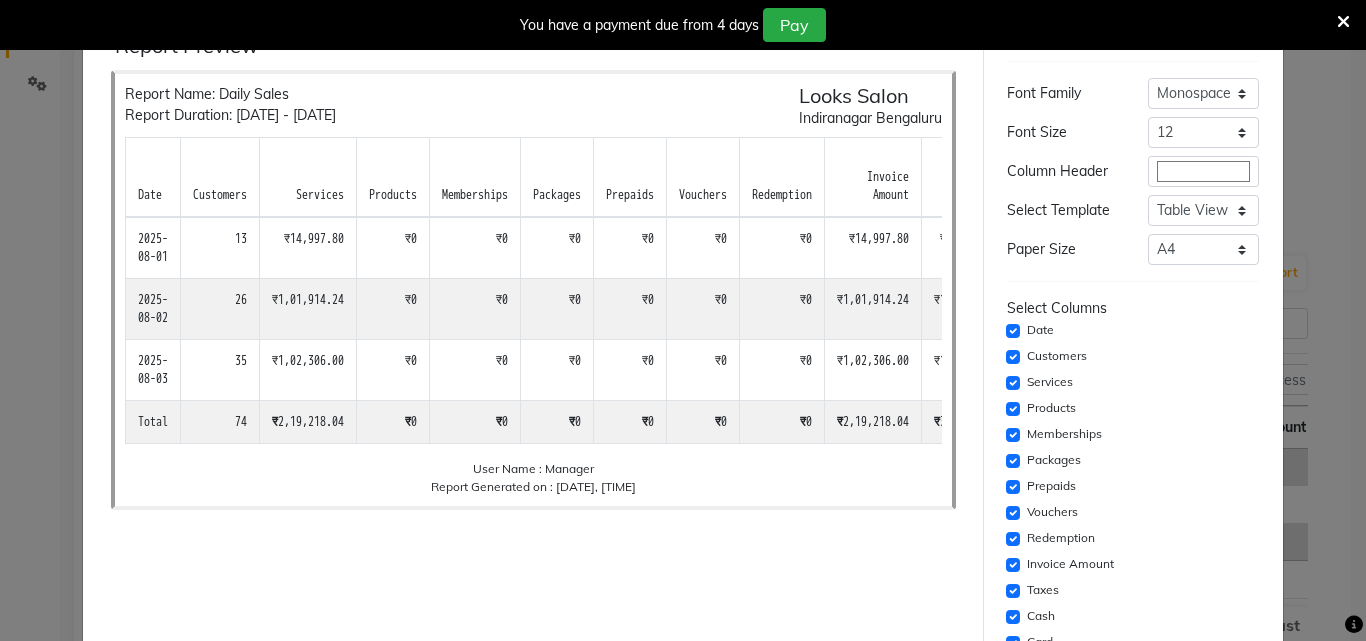scroll, scrollTop: 0, scrollLeft: 0, axis: both 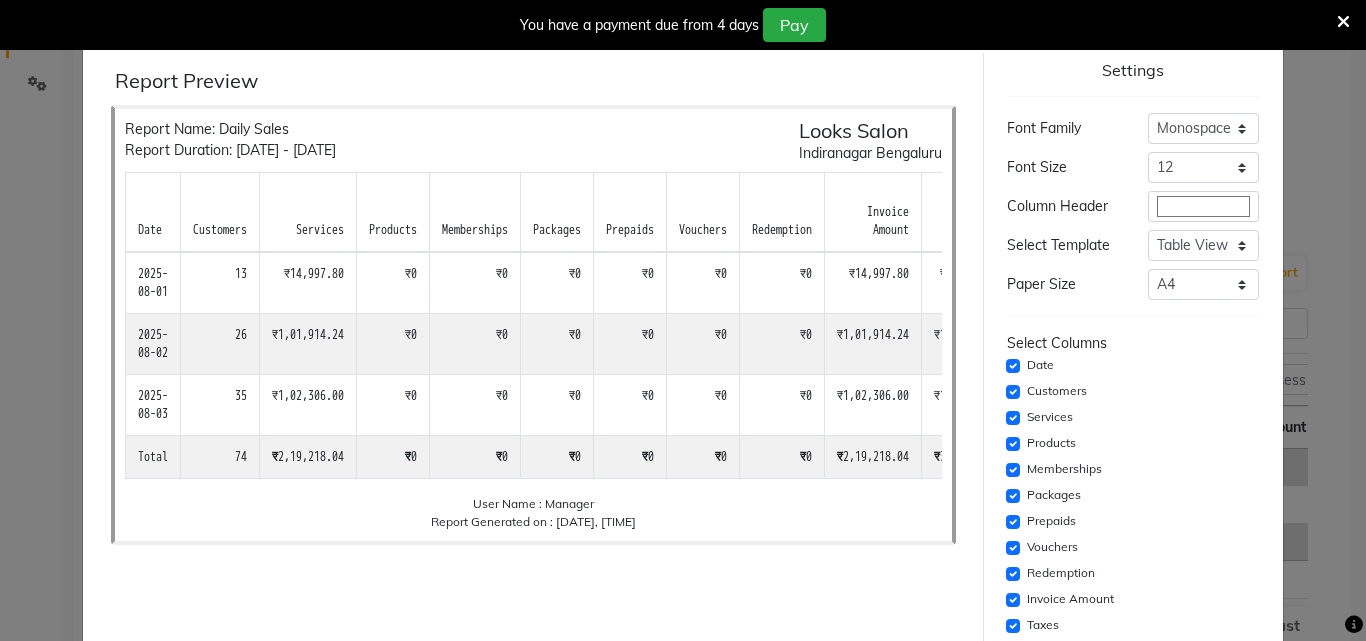 click on "₹0" 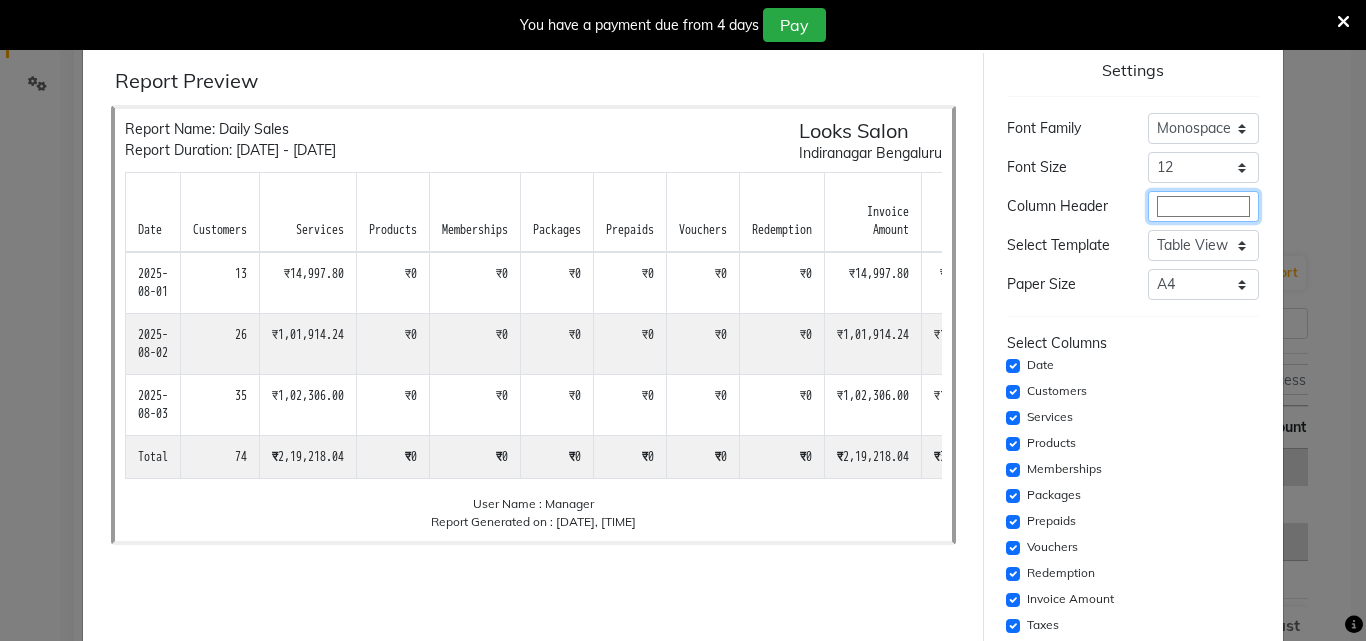 click on "#ffffff" 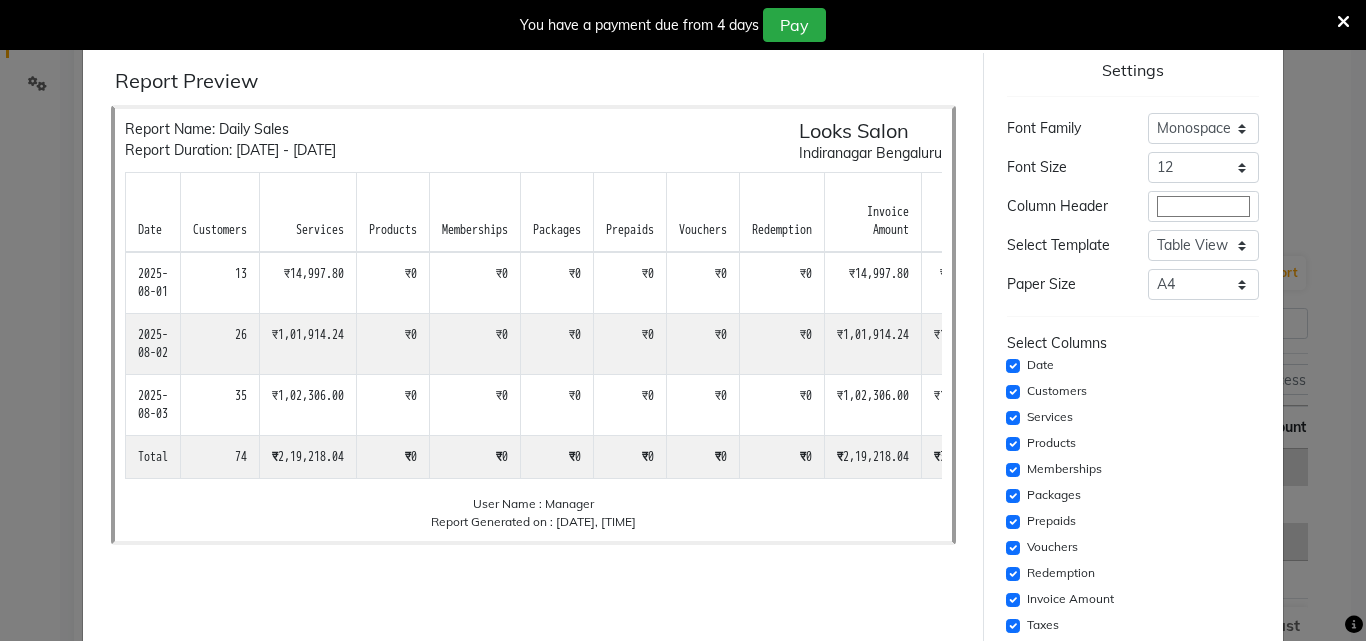 click on "Prepaids" 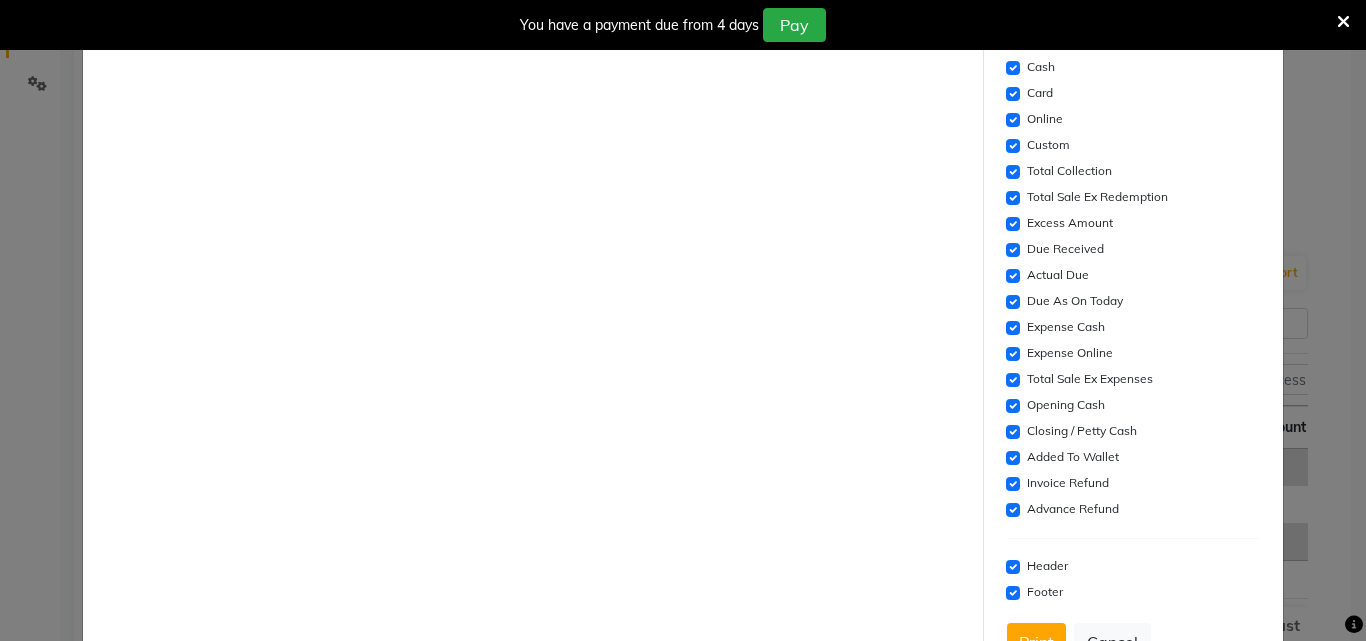 scroll, scrollTop: 657, scrollLeft: 0, axis: vertical 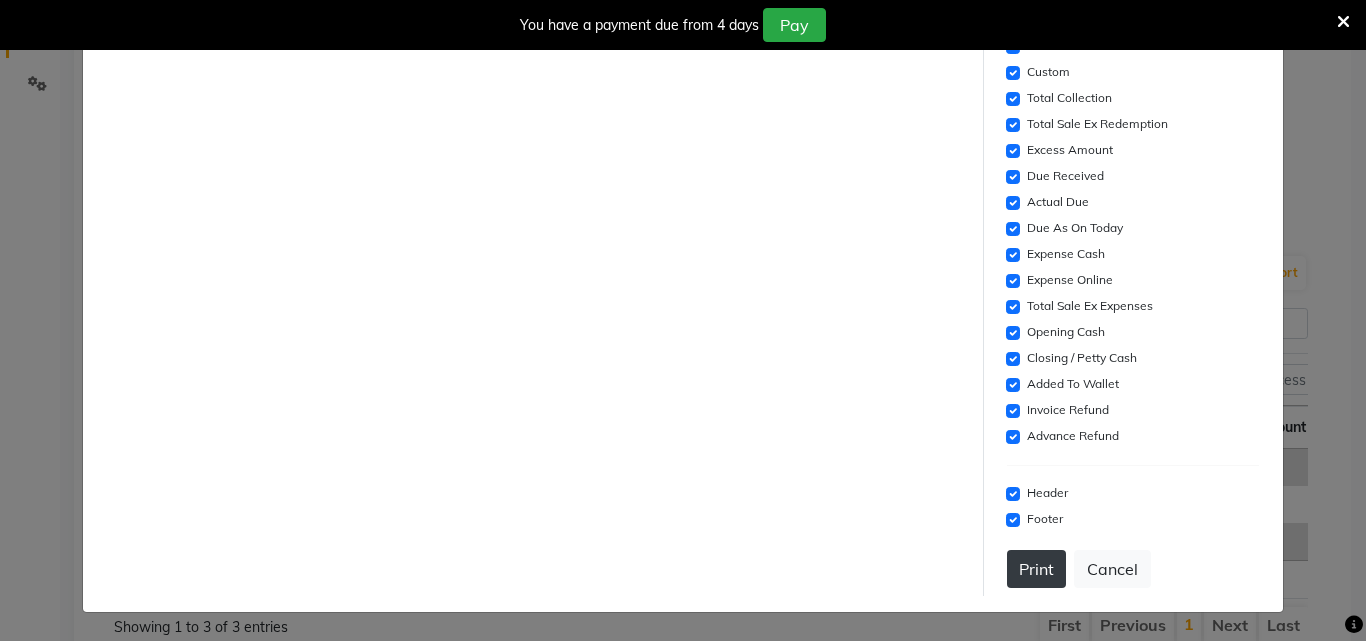 click on "Print" 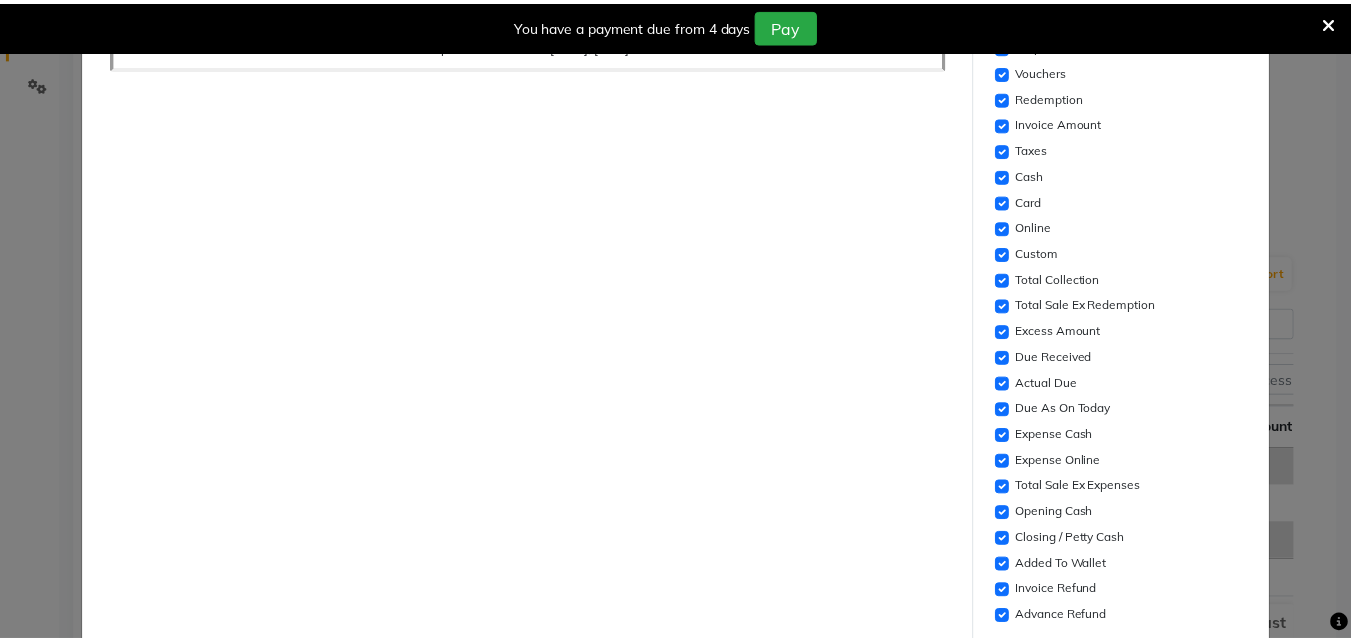 scroll, scrollTop: 657, scrollLeft: 0, axis: vertical 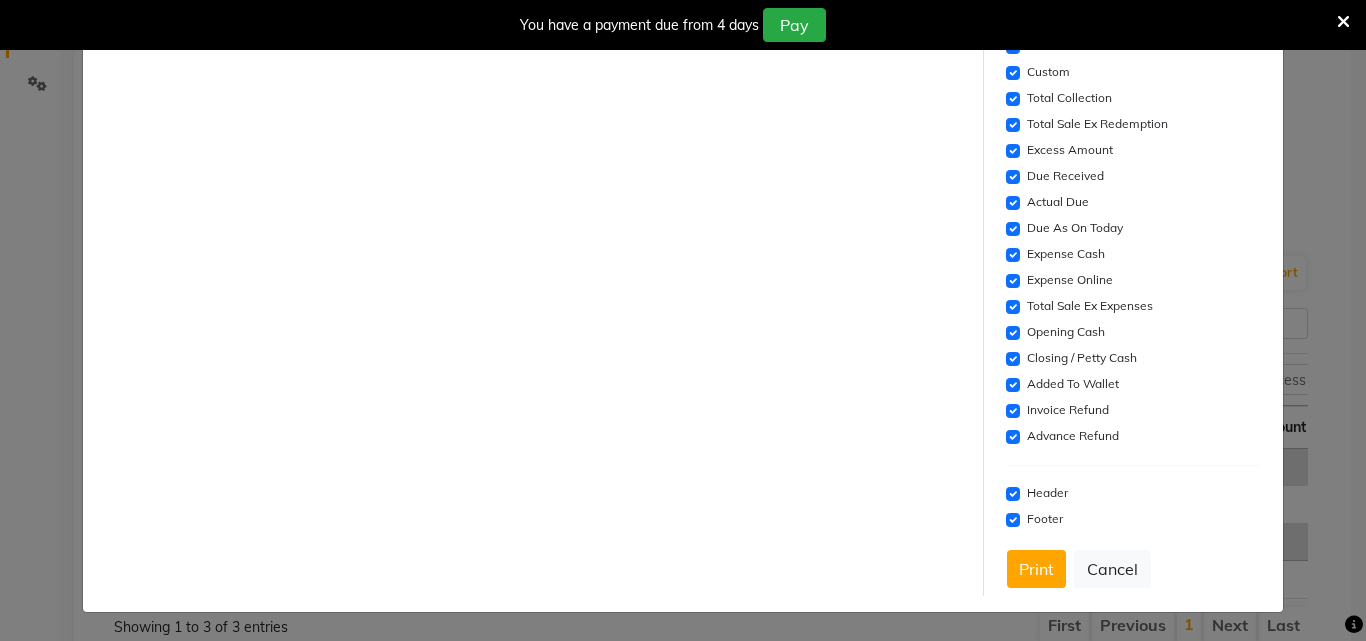 drag, startPoint x: 1119, startPoint y: 573, endPoint x: 1070, endPoint y: 533, distance: 63.25346 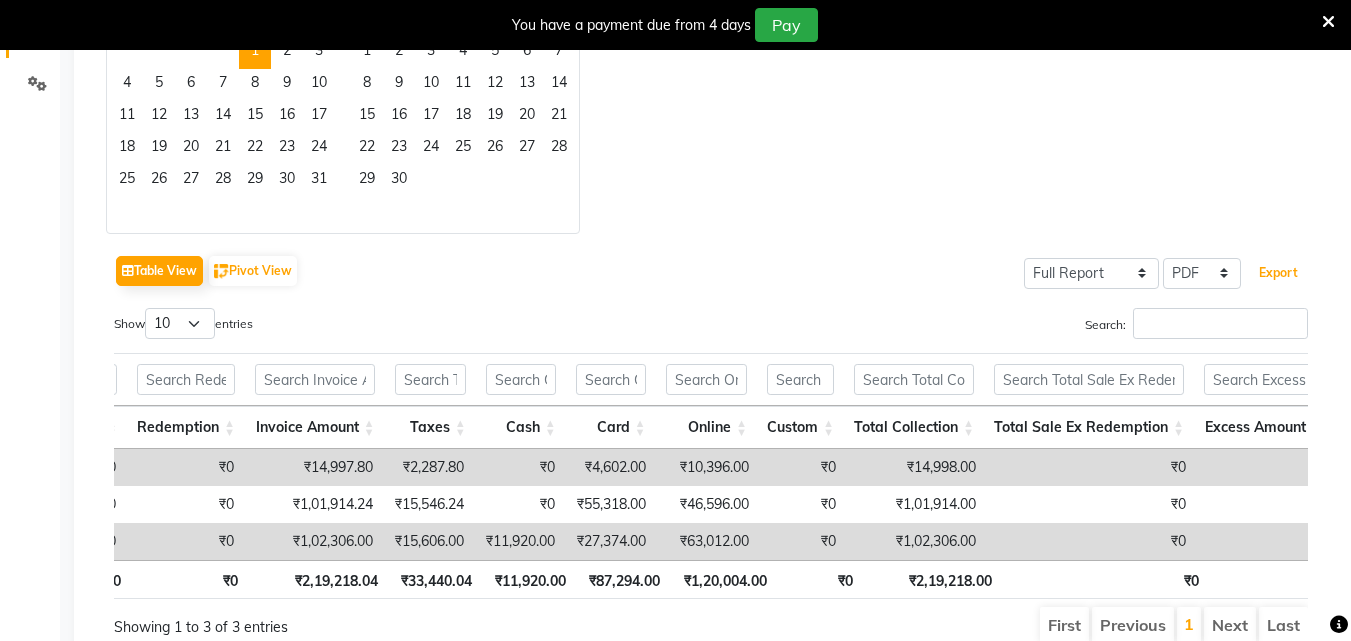 scroll, scrollTop: 509, scrollLeft: 0, axis: vertical 